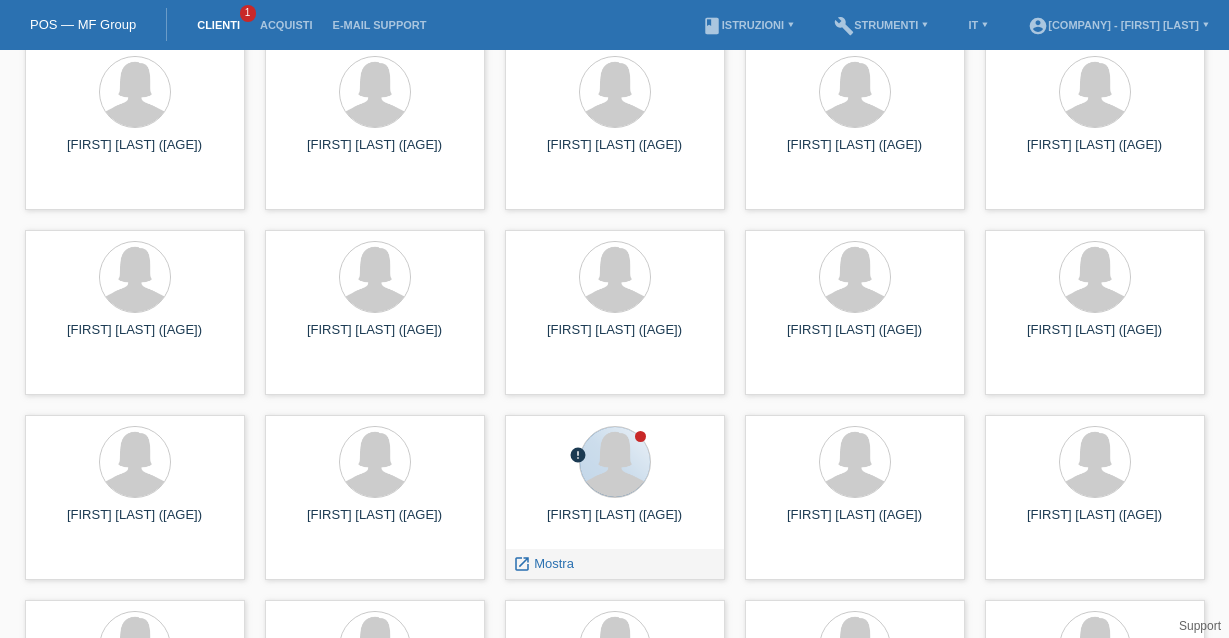 scroll, scrollTop: 1755, scrollLeft: 0, axis: vertical 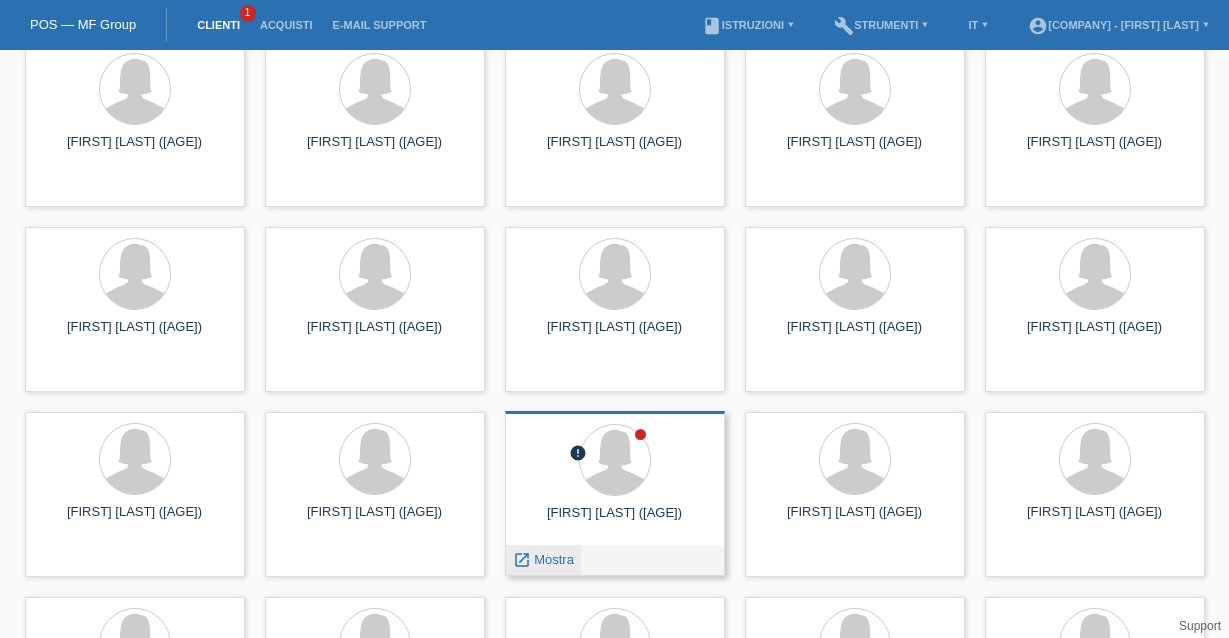 click on "Mostra" at bounding box center [554, 559] 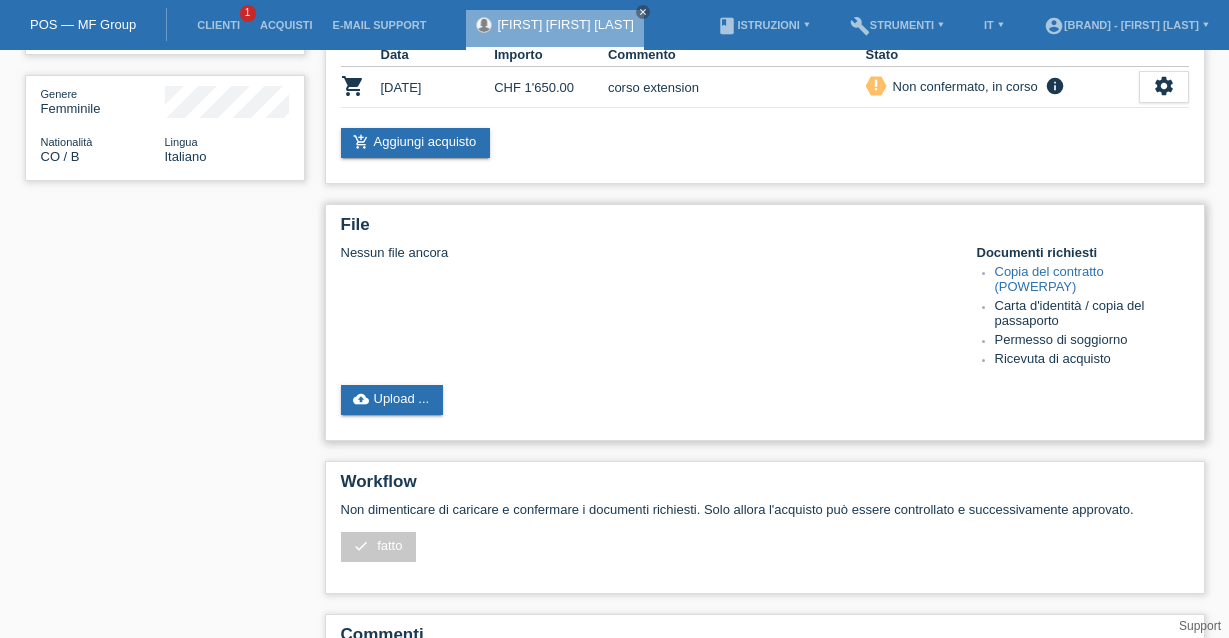 scroll, scrollTop: 378, scrollLeft: 0, axis: vertical 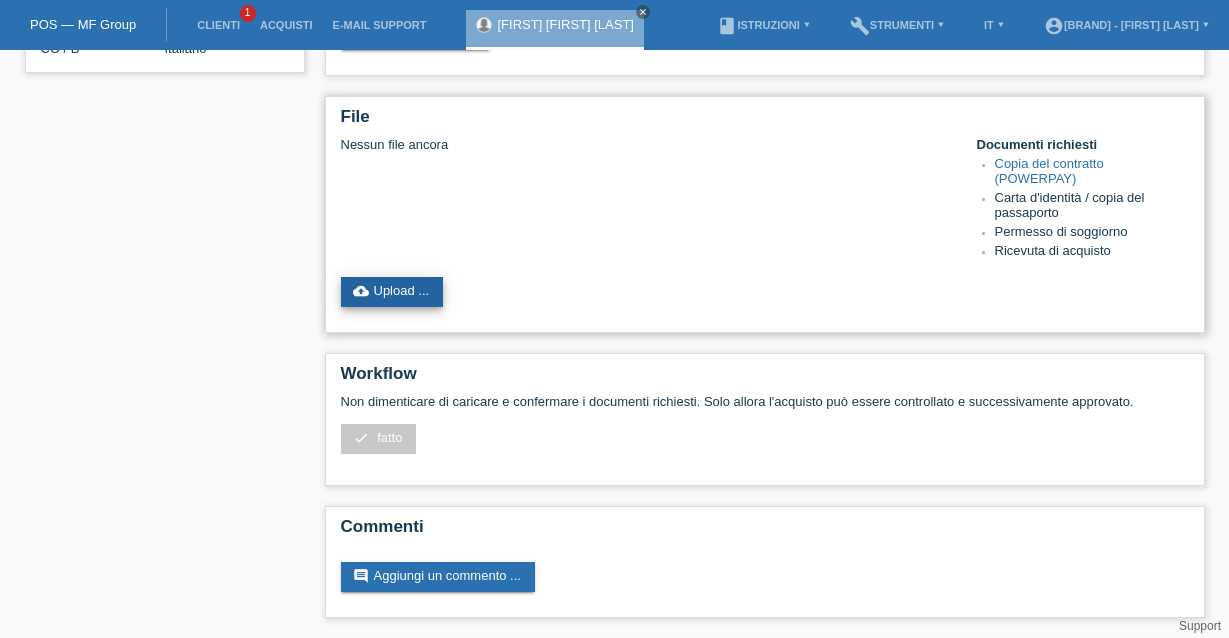 click on "cloud_upload  Upload ..." at bounding box center (392, 292) 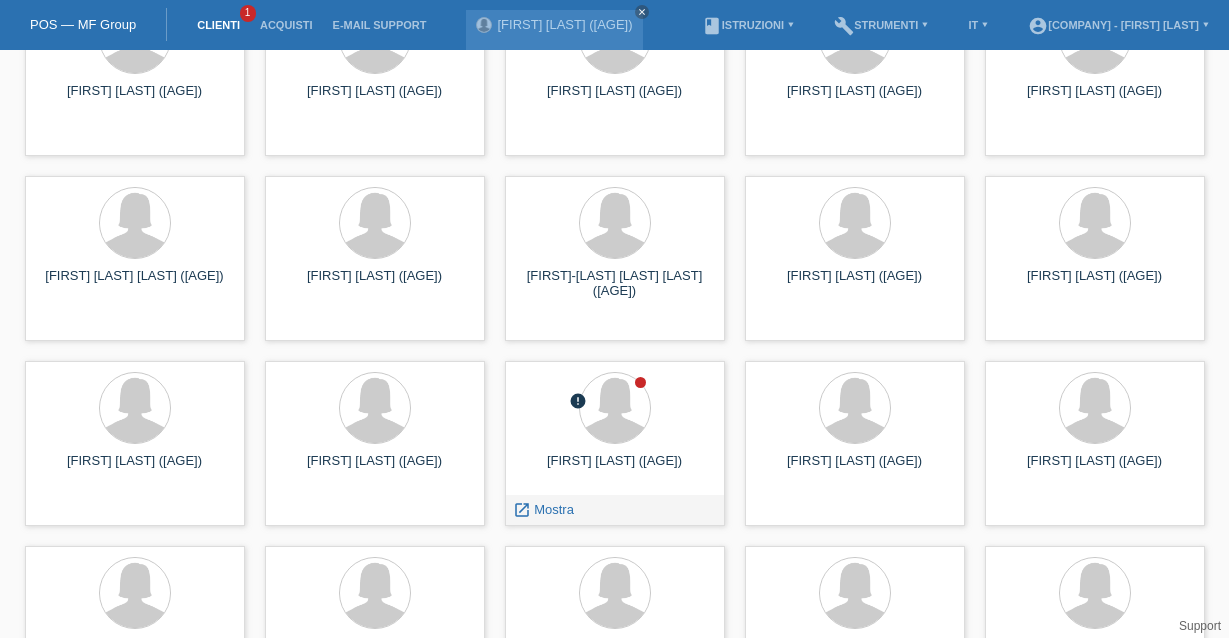 scroll, scrollTop: 1810, scrollLeft: 0, axis: vertical 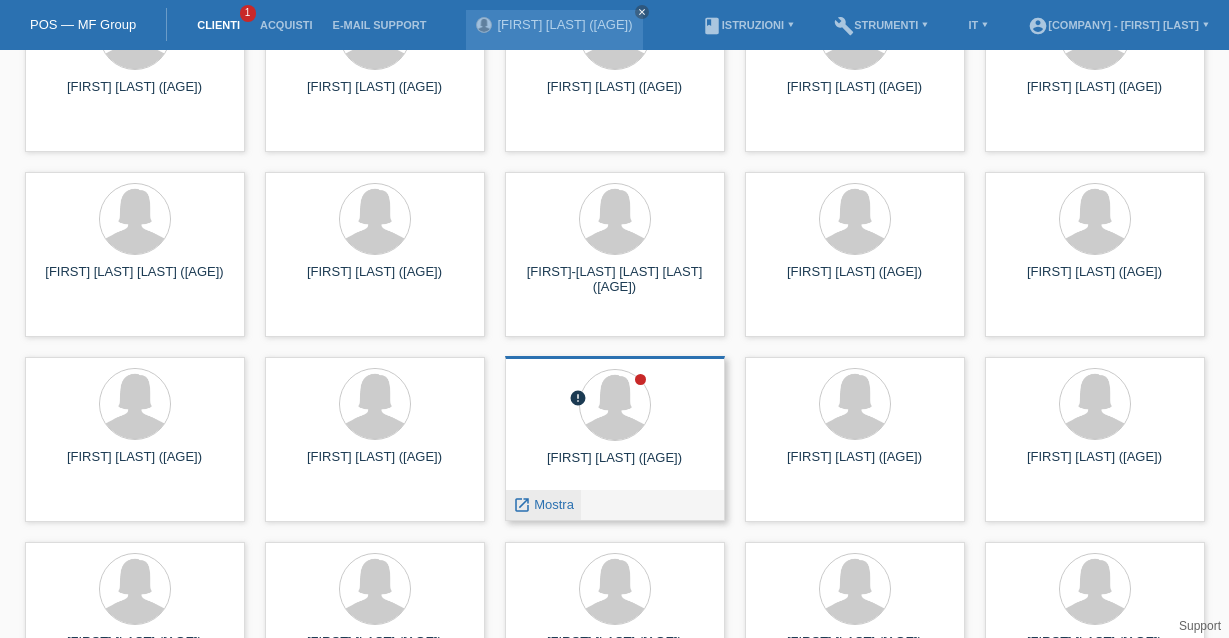 click on "Mostra" at bounding box center [554, 504] 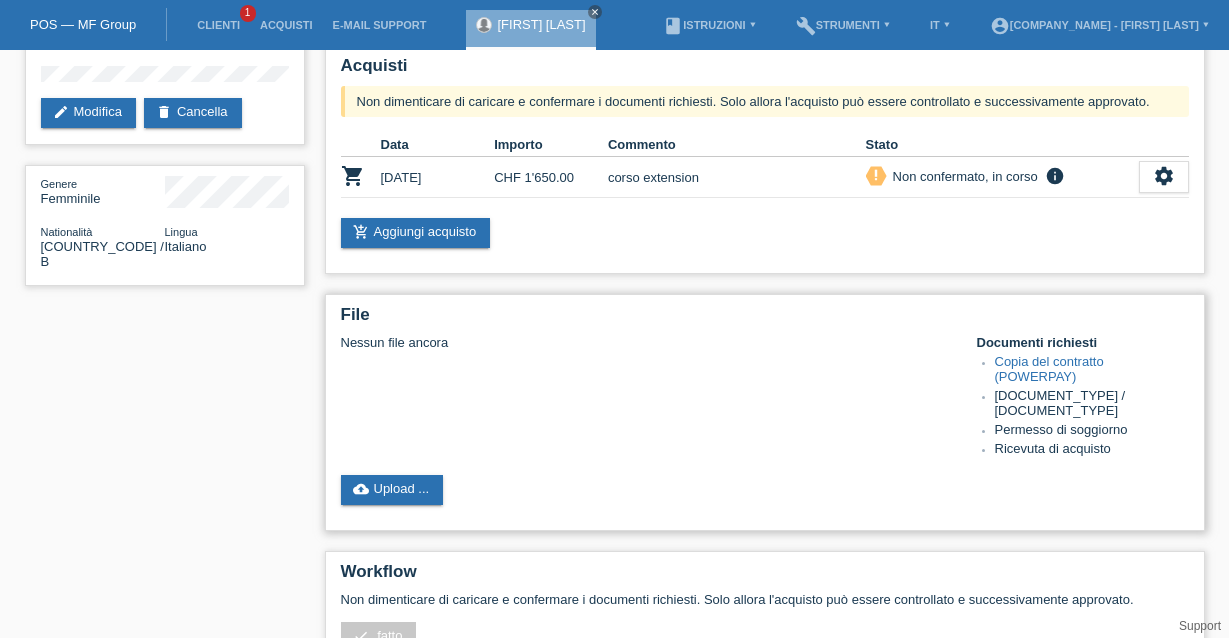 scroll, scrollTop: 378, scrollLeft: 0, axis: vertical 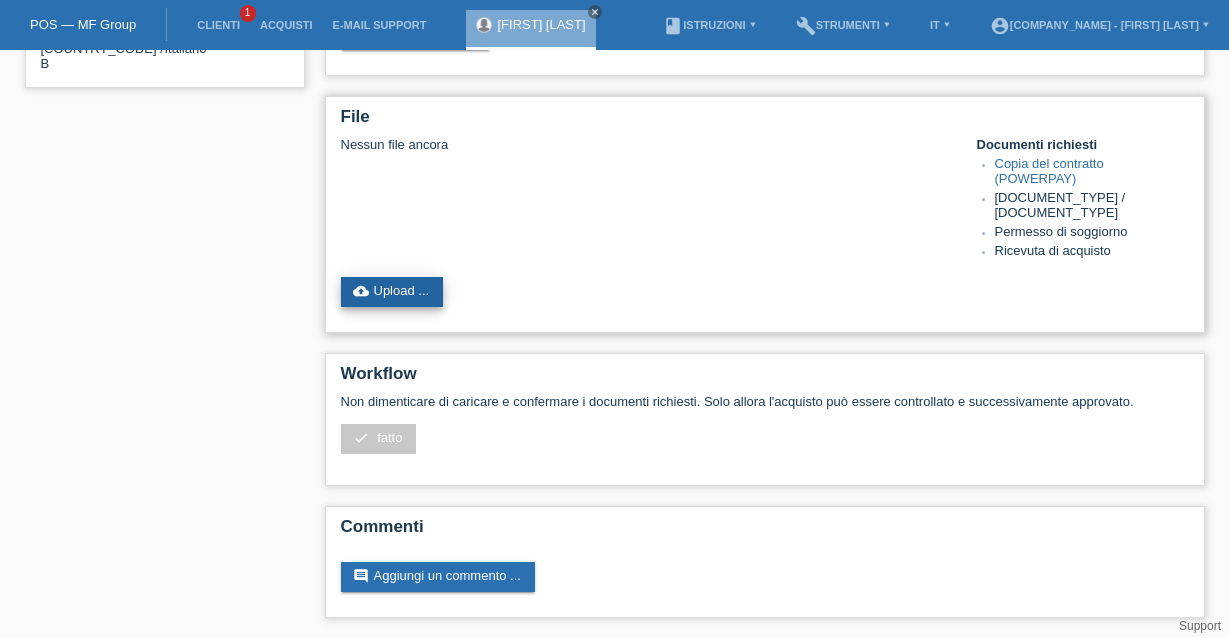 click on "cloud_upload  Upload ..." at bounding box center [392, 292] 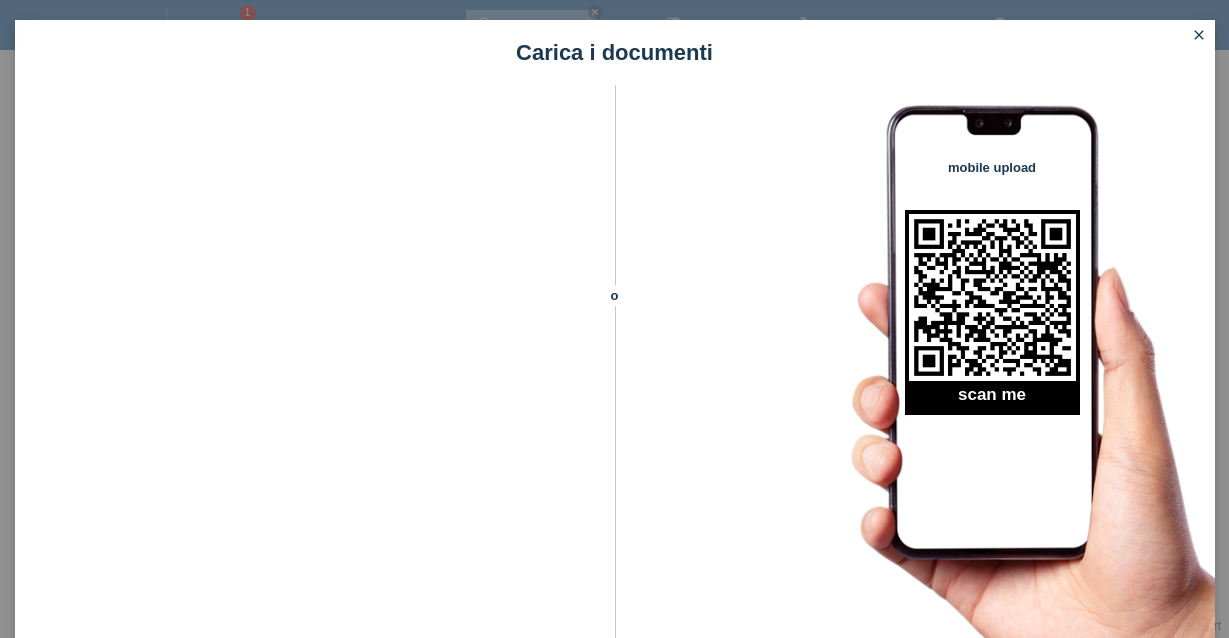click on "close" at bounding box center (1199, 35) 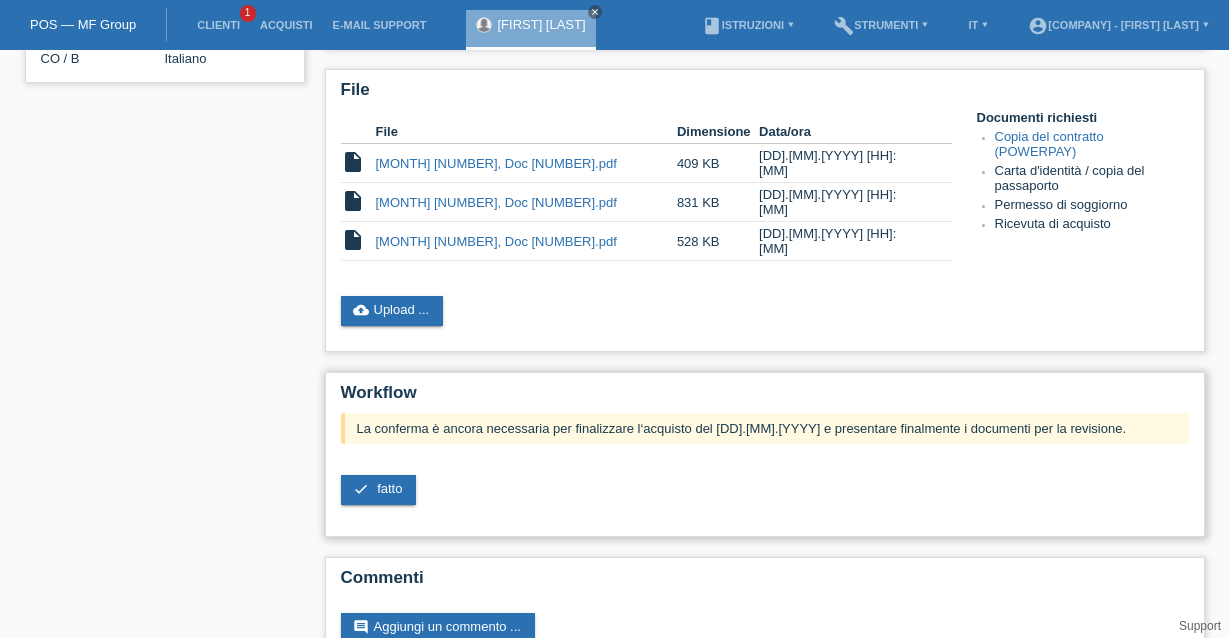 scroll, scrollTop: 421, scrollLeft: 0, axis: vertical 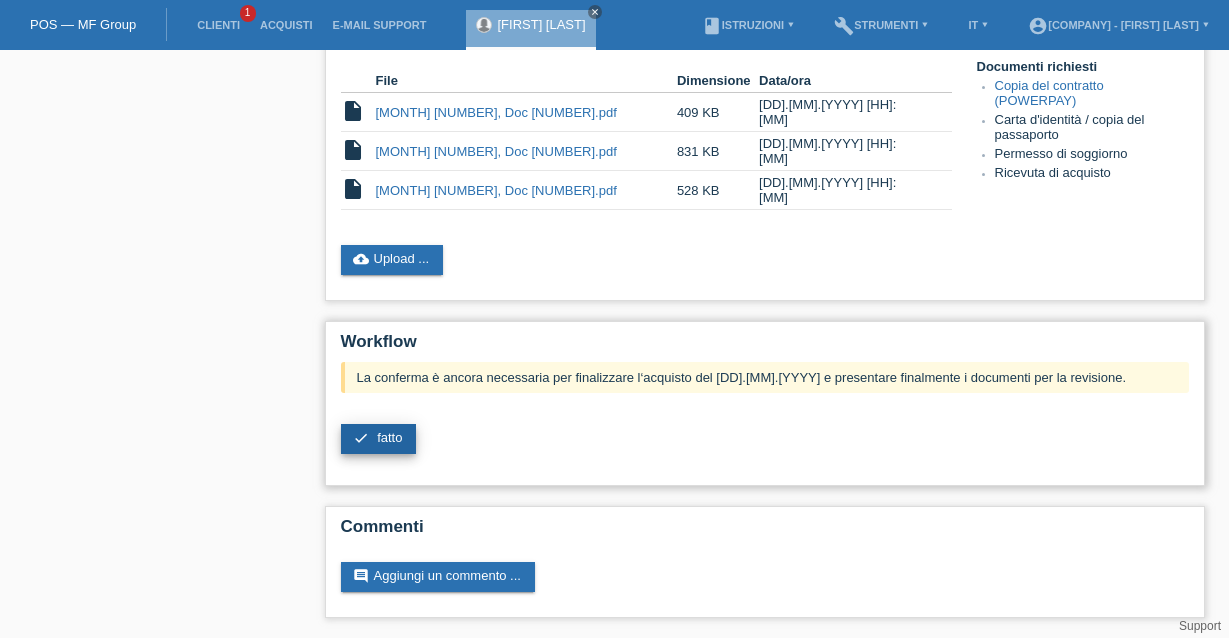 click on "fatto" at bounding box center [389, 437] 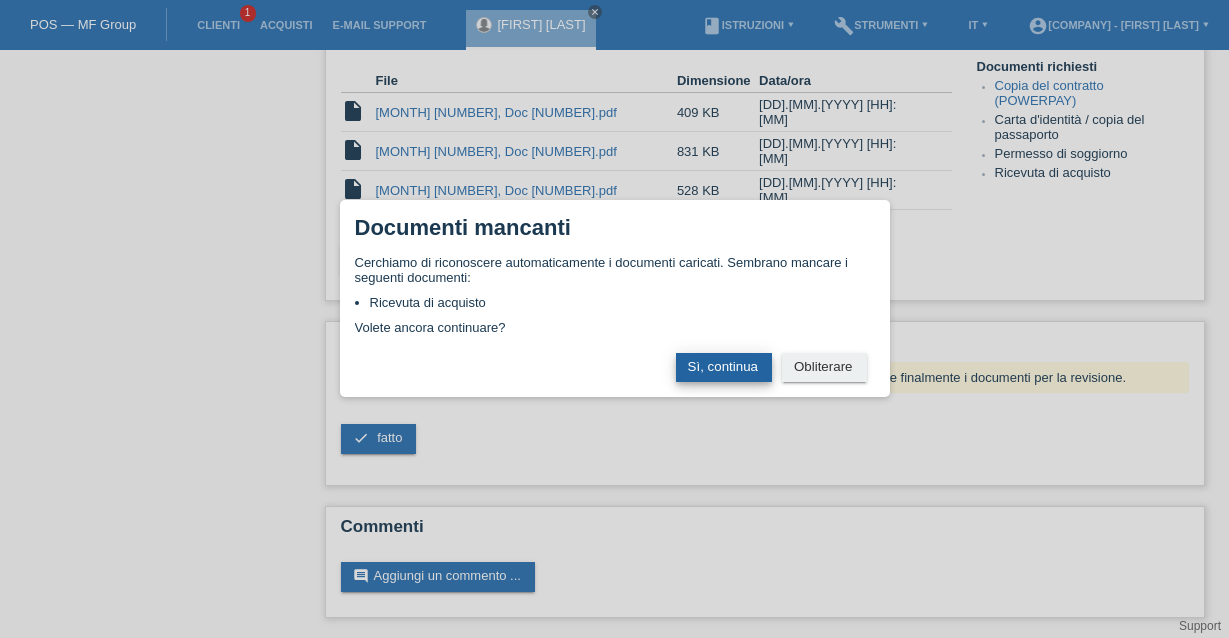 click on "Sì, continua" at bounding box center [724, 367] 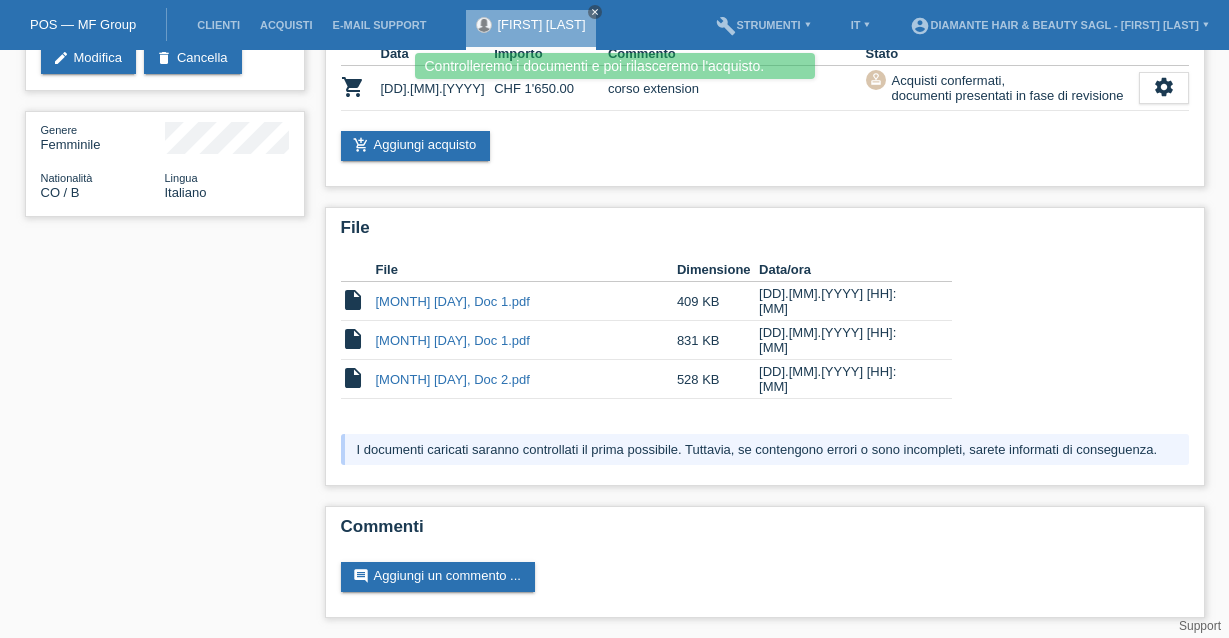 scroll, scrollTop: 0, scrollLeft: 0, axis: both 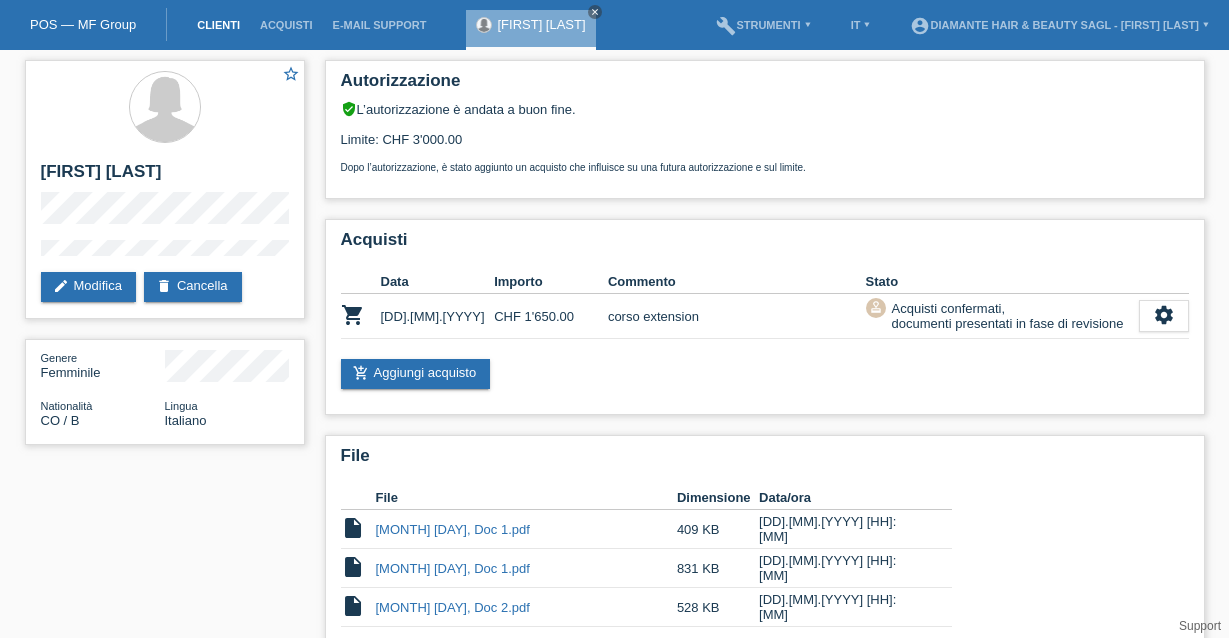 click on "Clienti" at bounding box center [218, 25] 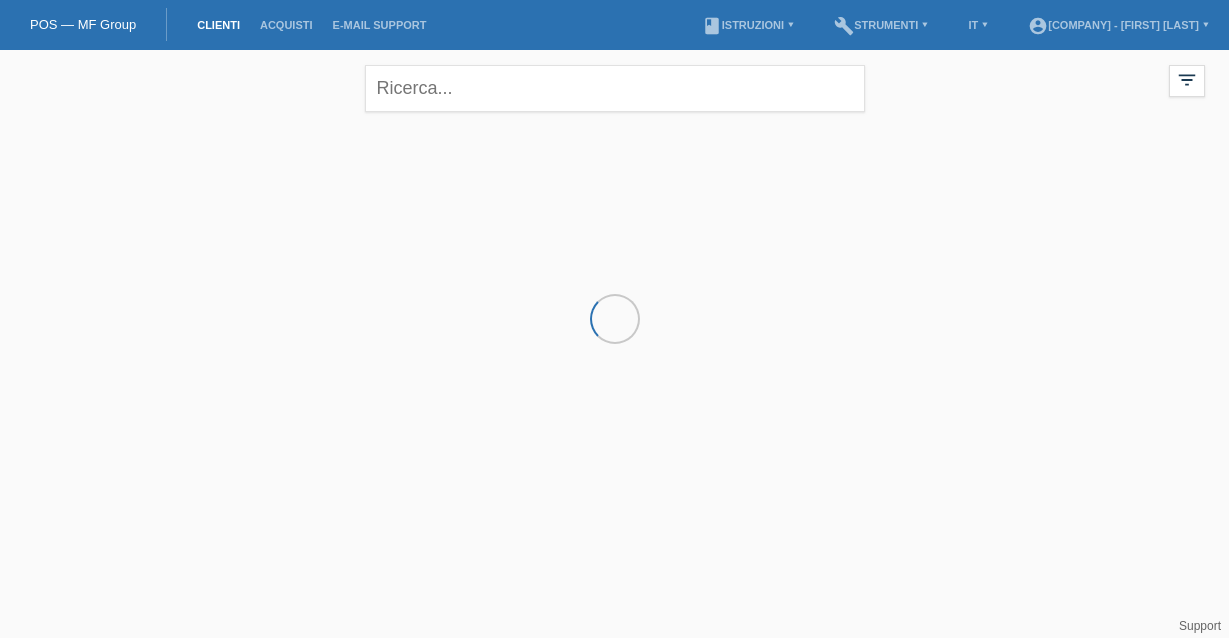 scroll, scrollTop: 0, scrollLeft: 0, axis: both 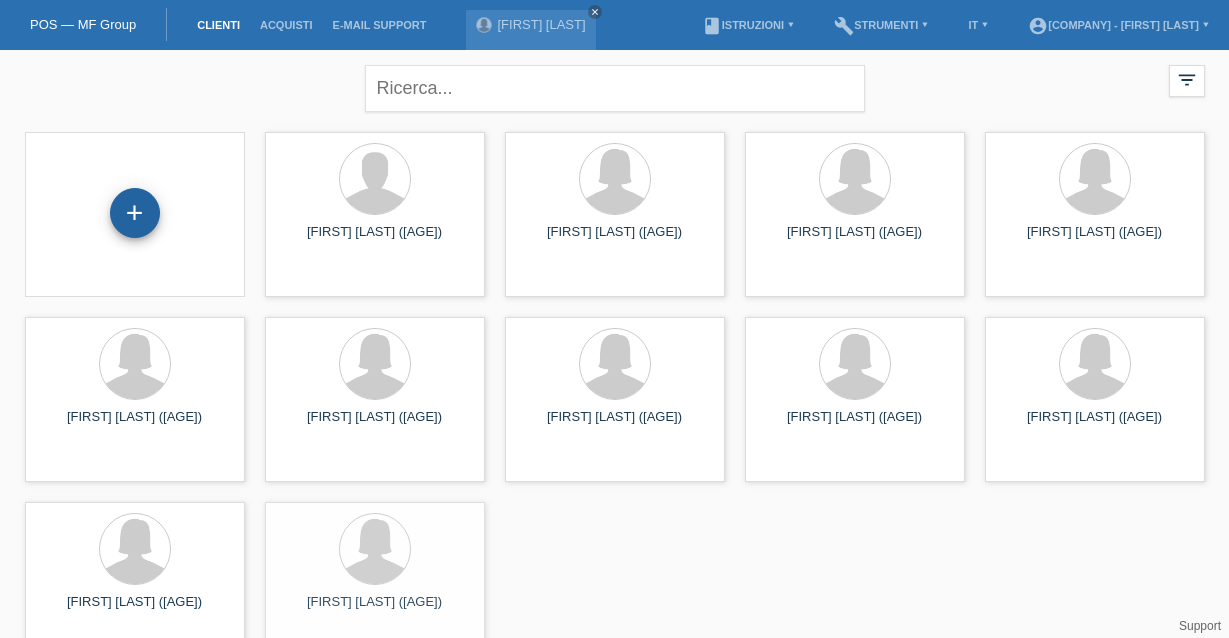 click on "+" at bounding box center [135, 213] 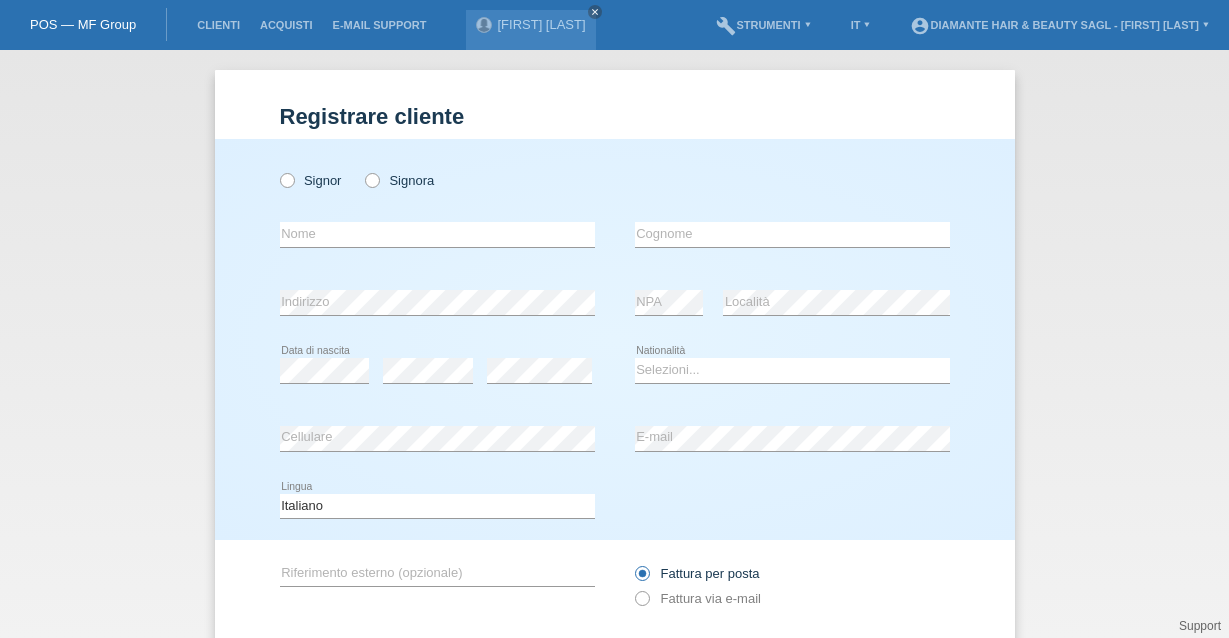 scroll, scrollTop: 0, scrollLeft: 0, axis: both 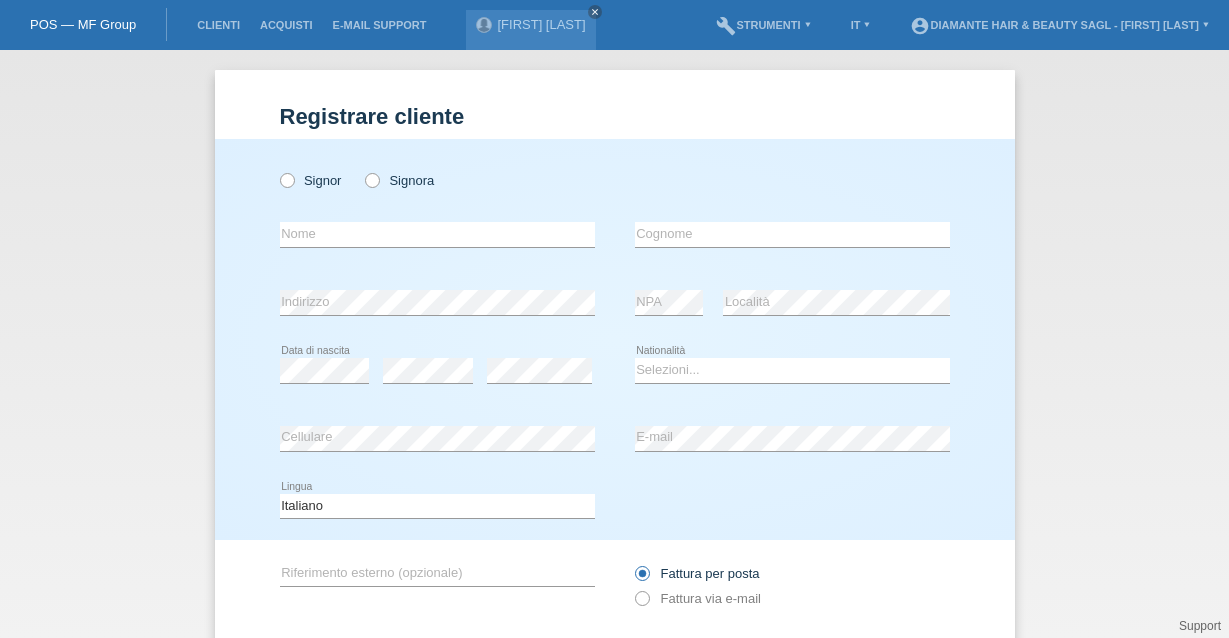 click on "Signor Signora" at bounding box center [437, 180] 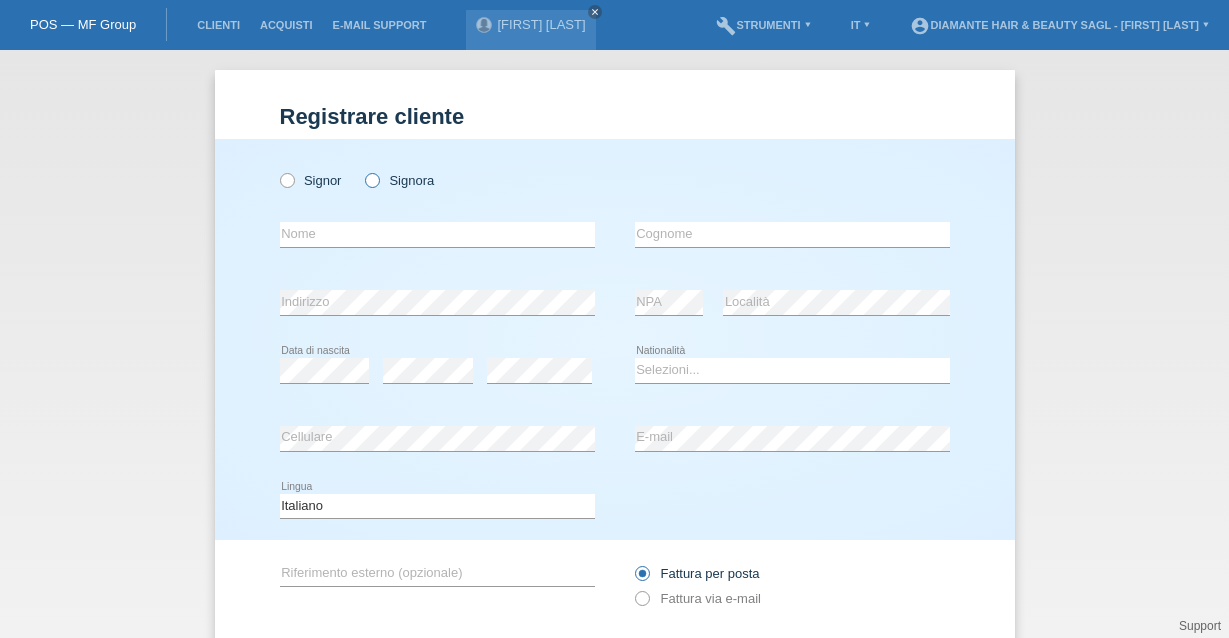 click at bounding box center (362, 170) 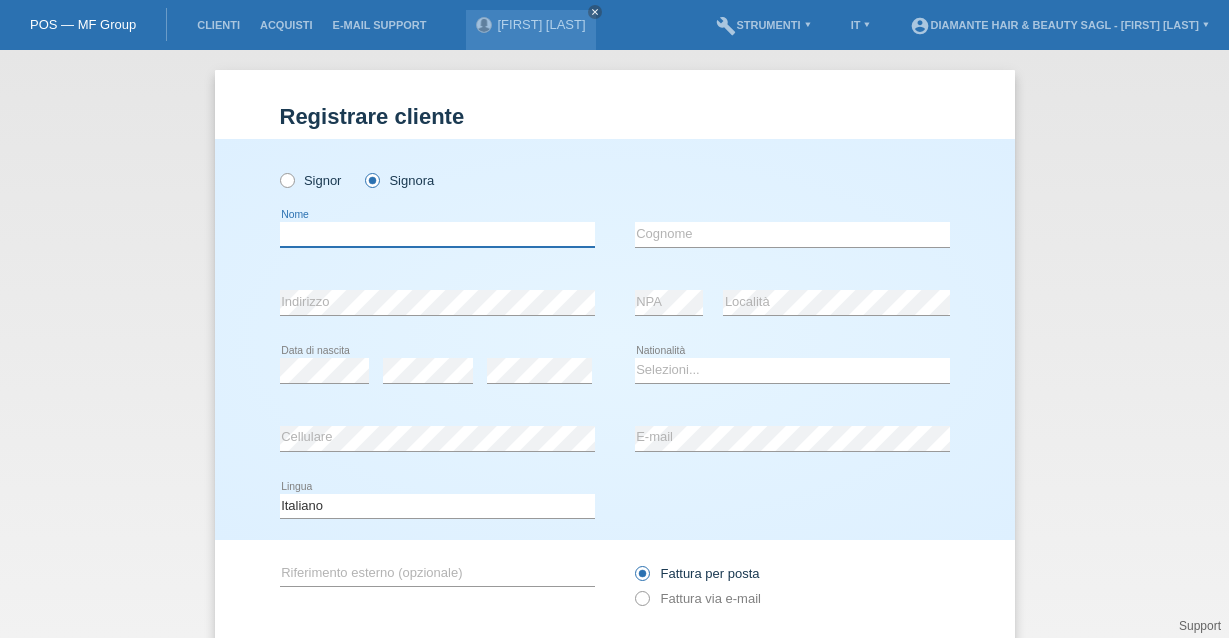 click at bounding box center (437, 234) 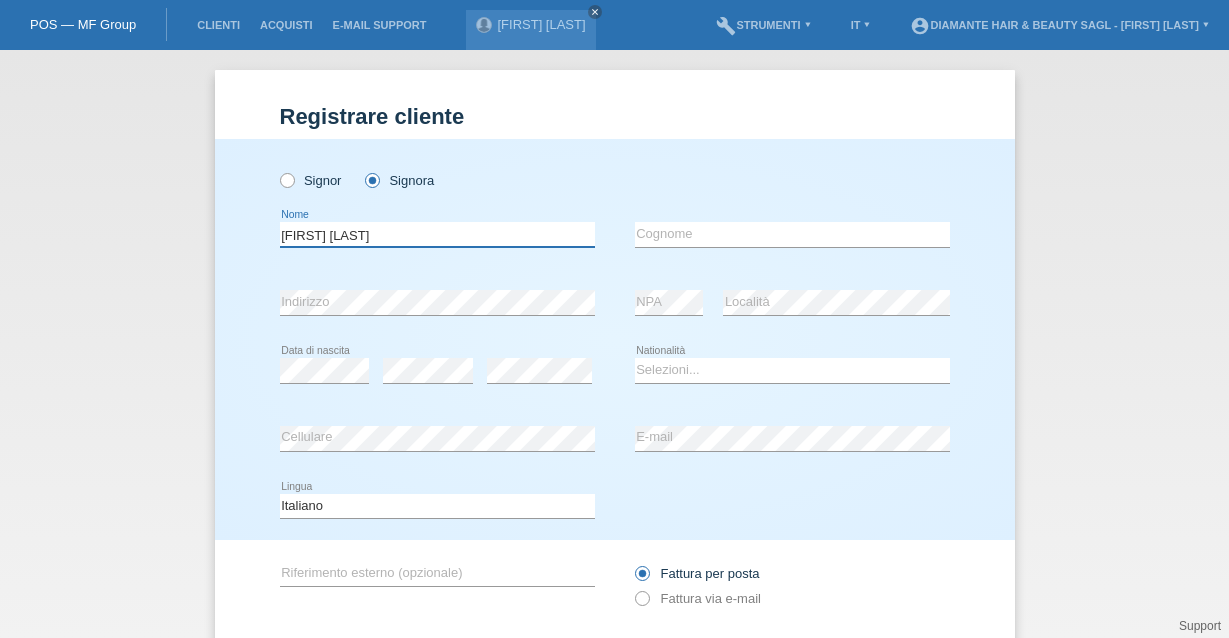 type on "[FIRST] [MIDDLE]" 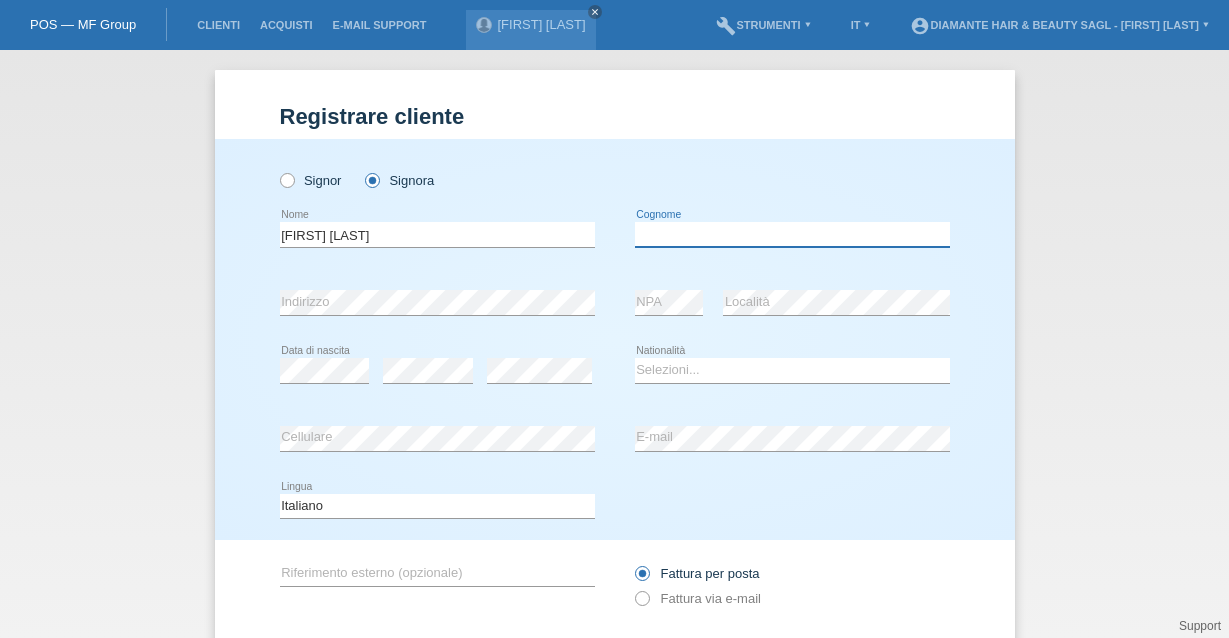 click at bounding box center (792, 234) 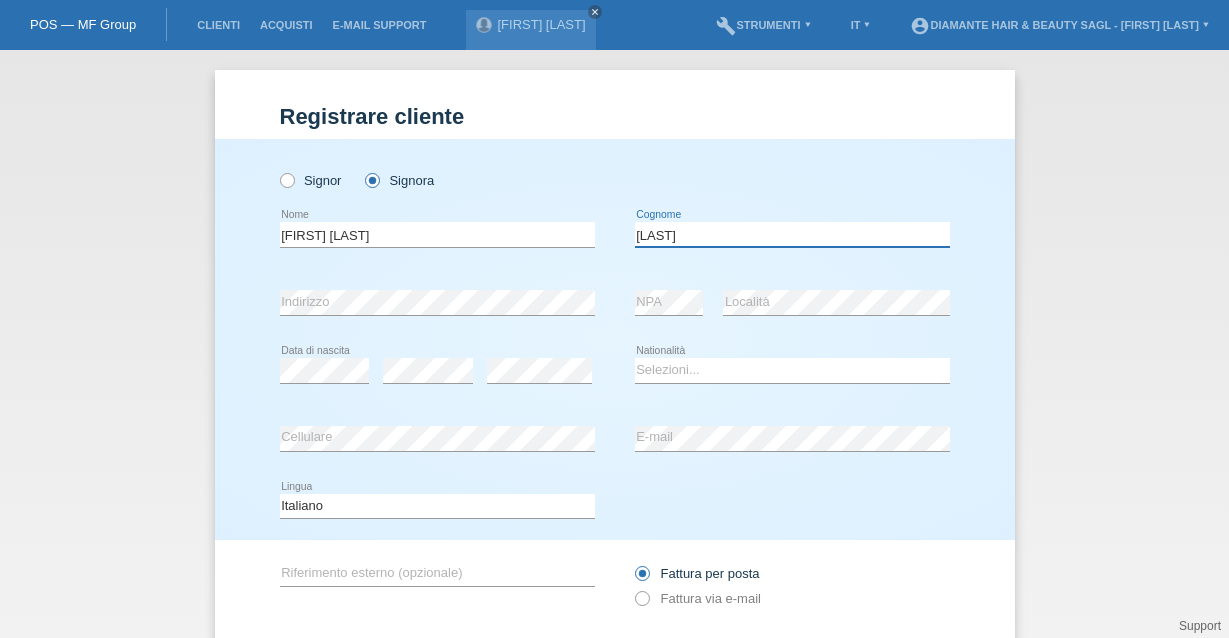 type on "[LAST]" 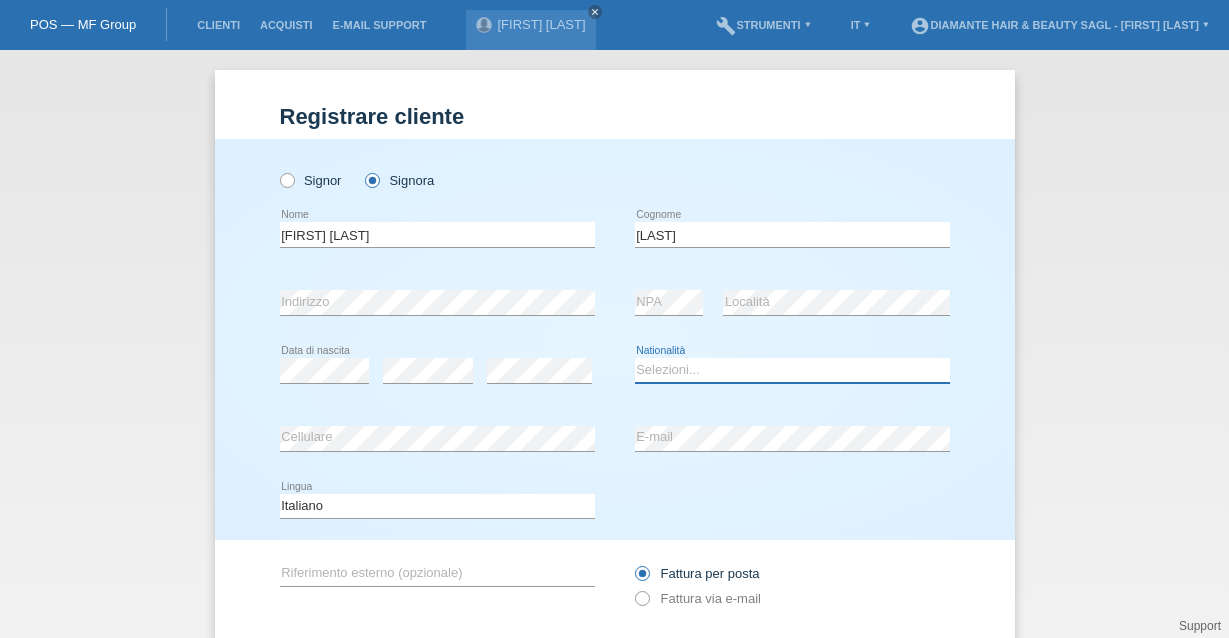 select on "CH" 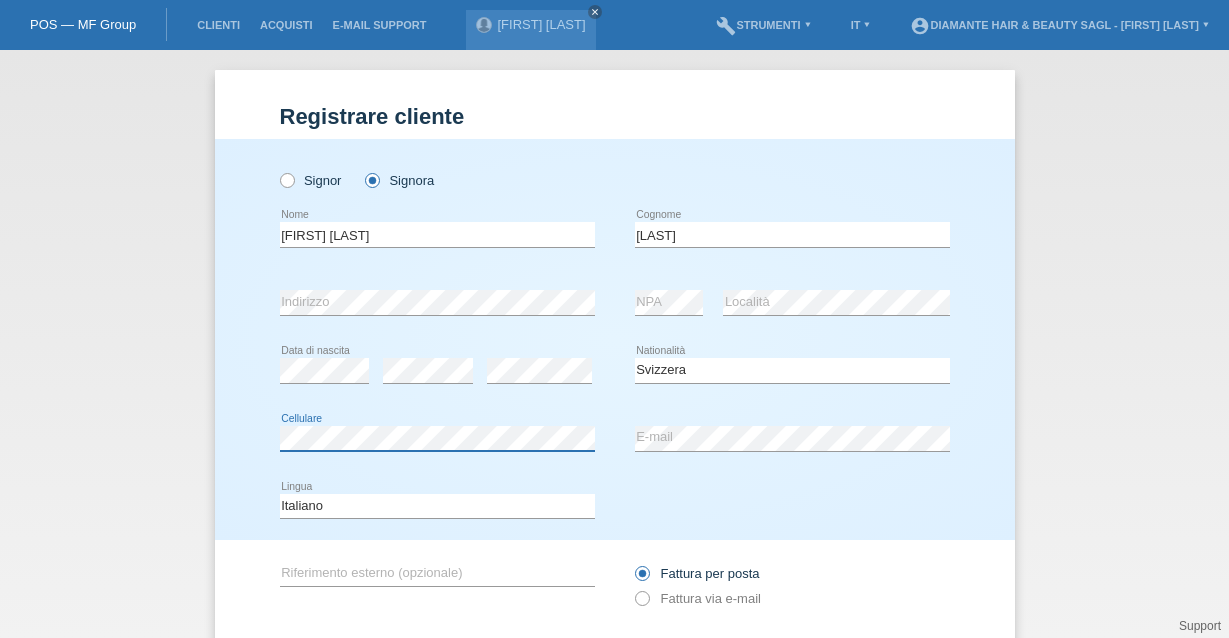 click on "Signor
Signora
Mylla Chrystian
error
Nome
Marra error Cognome C" at bounding box center [615, 339] 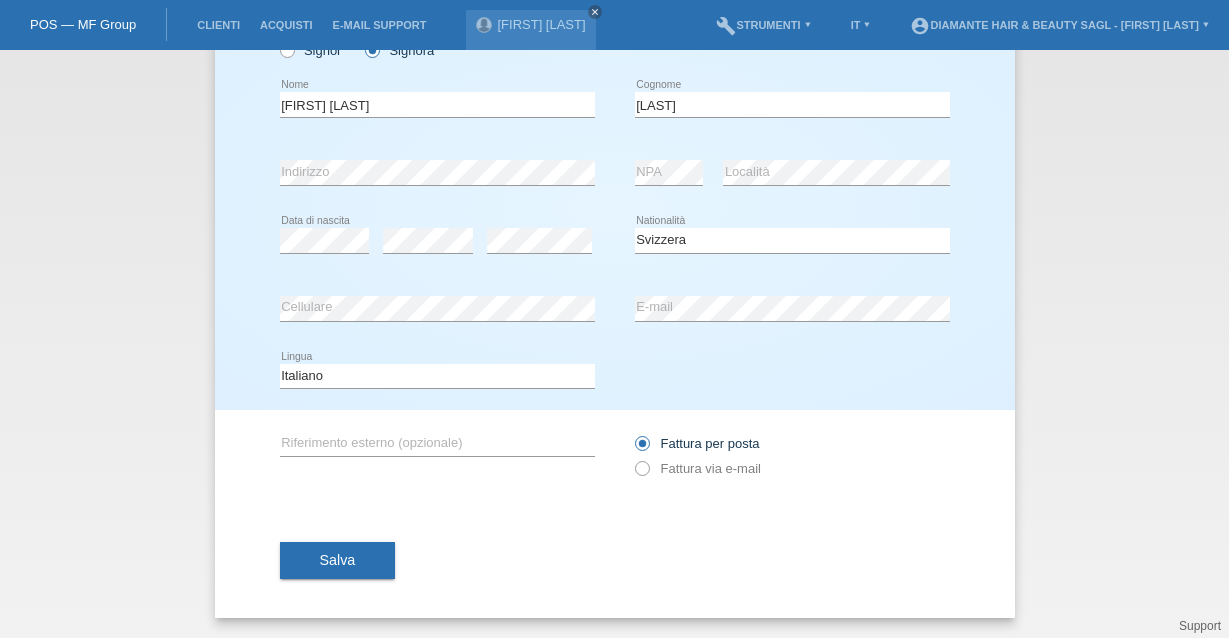 click on "Salva" at bounding box center (338, 561) 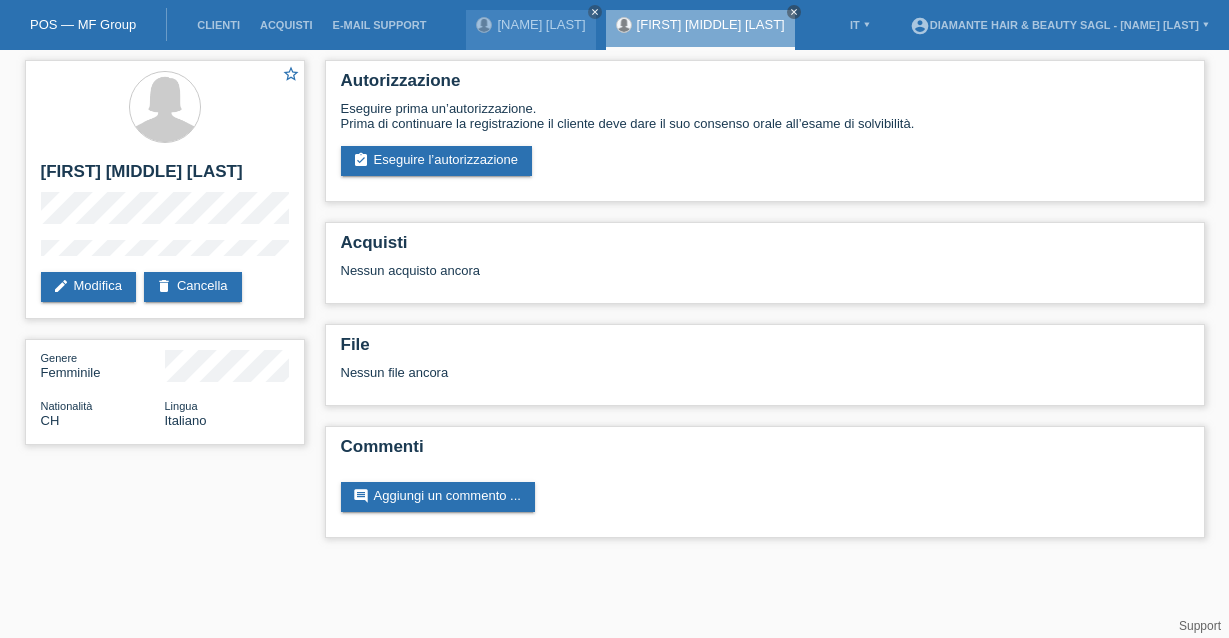 scroll, scrollTop: 0, scrollLeft: 0, axis: both 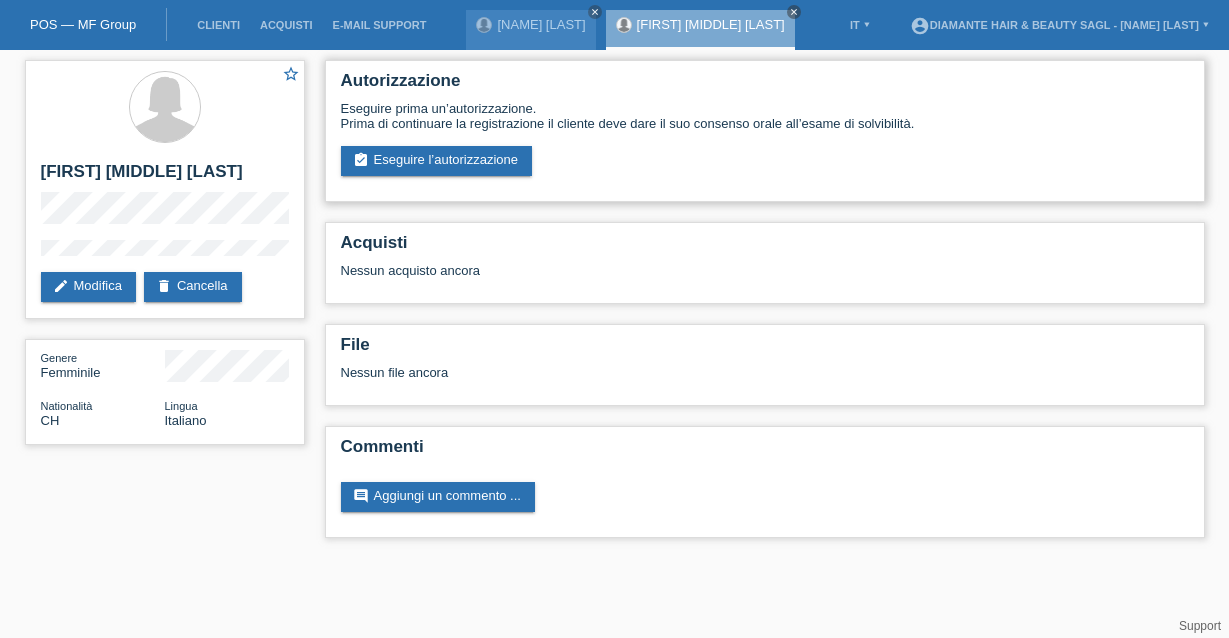 click on "Eseguire prima un’autorizzazione.
Prima di continuare la registrazione il cliente deve dare il suo consenso orale all’esame di solvibilità.
assignment_turned_in  Eseguire l’autorizzazione" at bounding box center (765, 138) 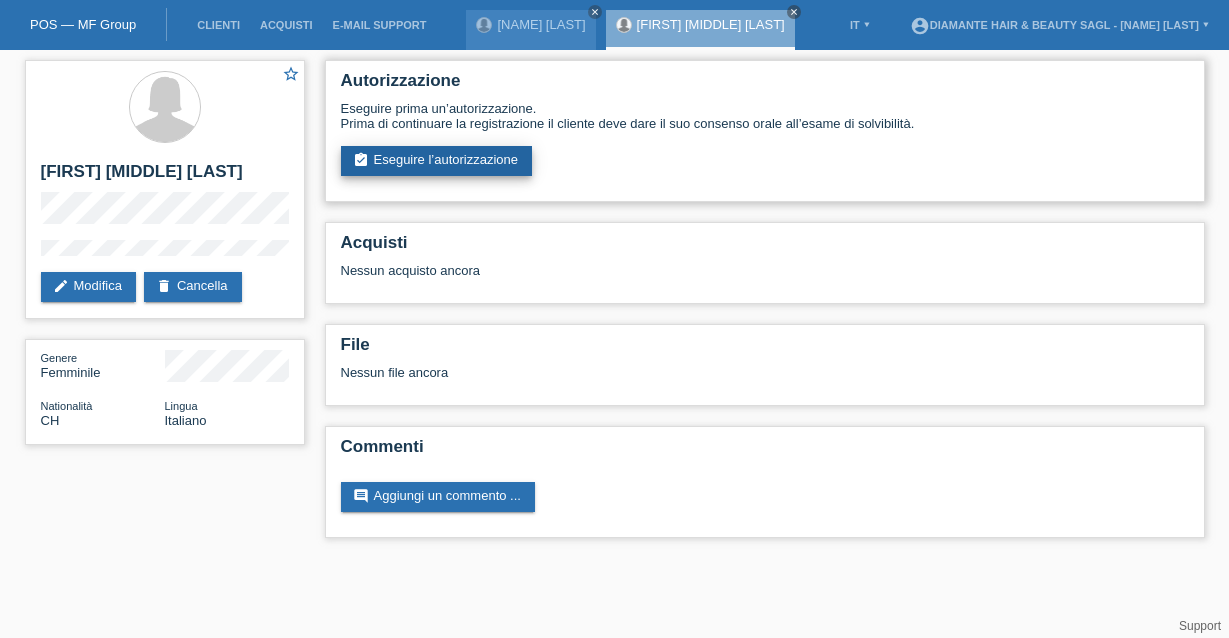click on "assignment_turned_in  Eseguire l’autorizzazione" at bounding box center (437, 161) 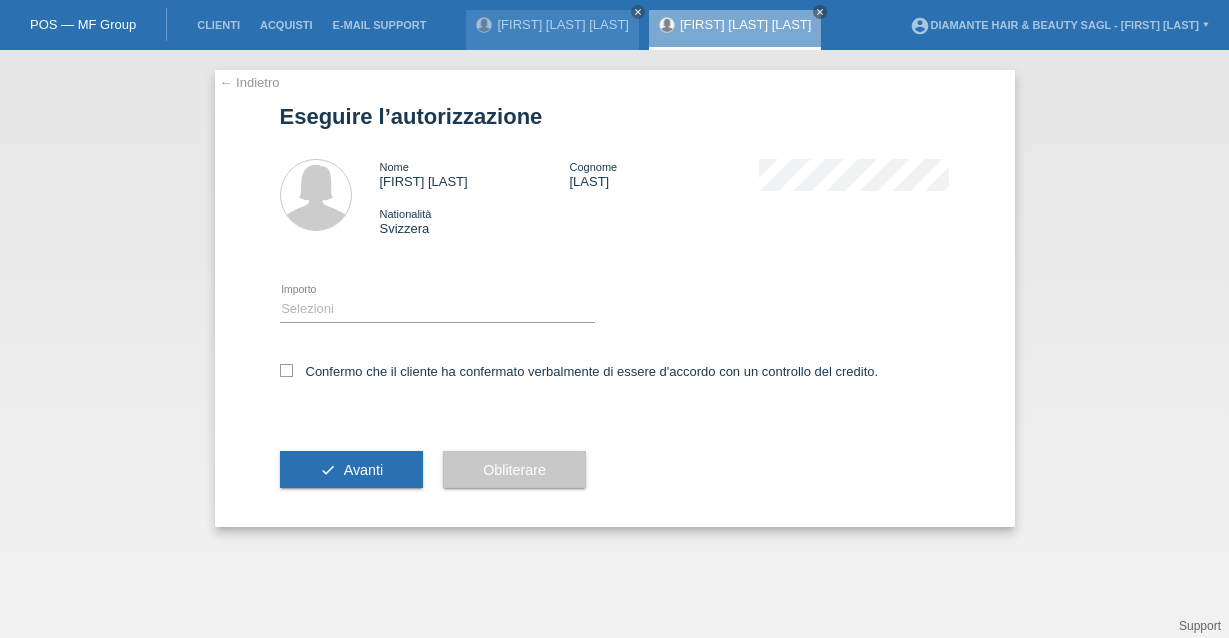 scroll, scrollTop: 0, scrollLeft: 0, axis: both 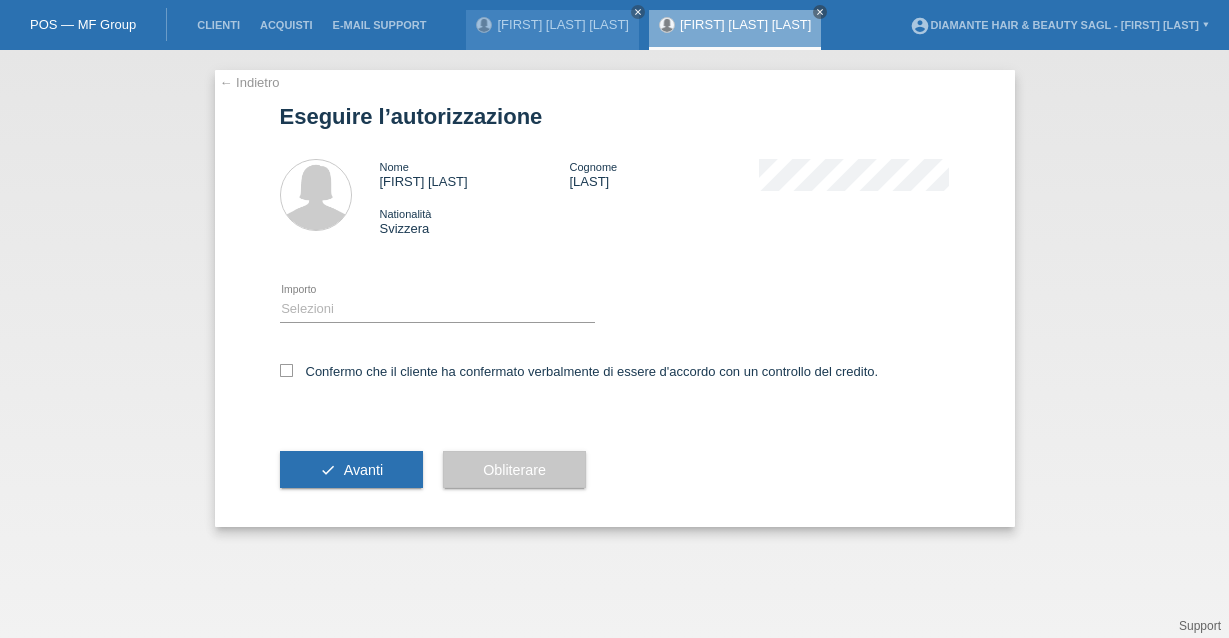 click on "Selezioni
CHF 1.00 - CHF 499.00
CHF 500.00 - CHF 1'749.00
CHF 1'750.00 - CHF 3'000.00
error
Importo" at bounding box center (437, 310) 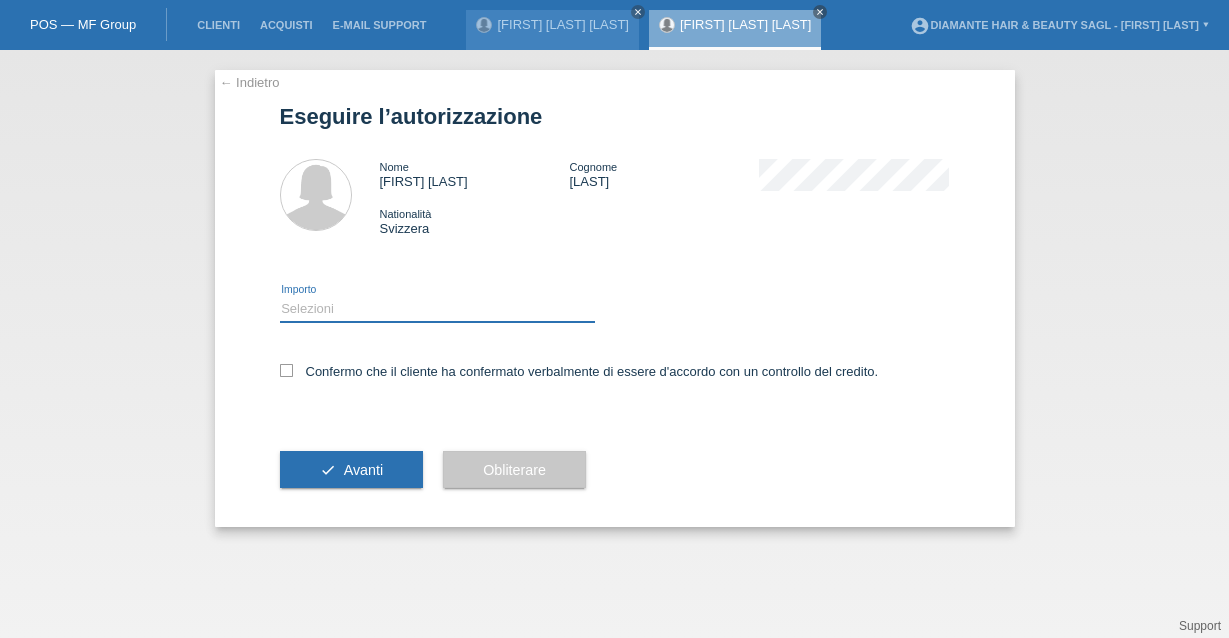 click on "Selezioni
CHF 1.00 - CHF 499.00
CHF 500.00 - CHF 1'749.00
CHF 1'750.00 - CHF 3'000.00" at bounding box center (437, 309) 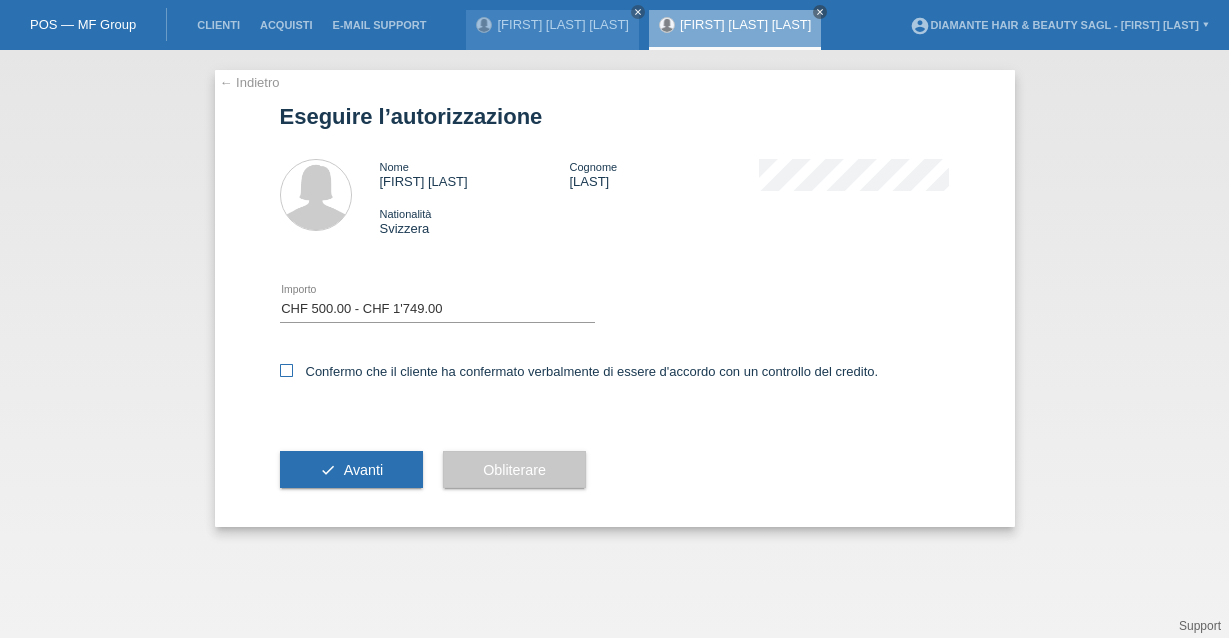 click on "Confermo che il cliente ha confermato verbalmente di essere d'accordo con un controllo del credito." at bounding box center (579, 371) 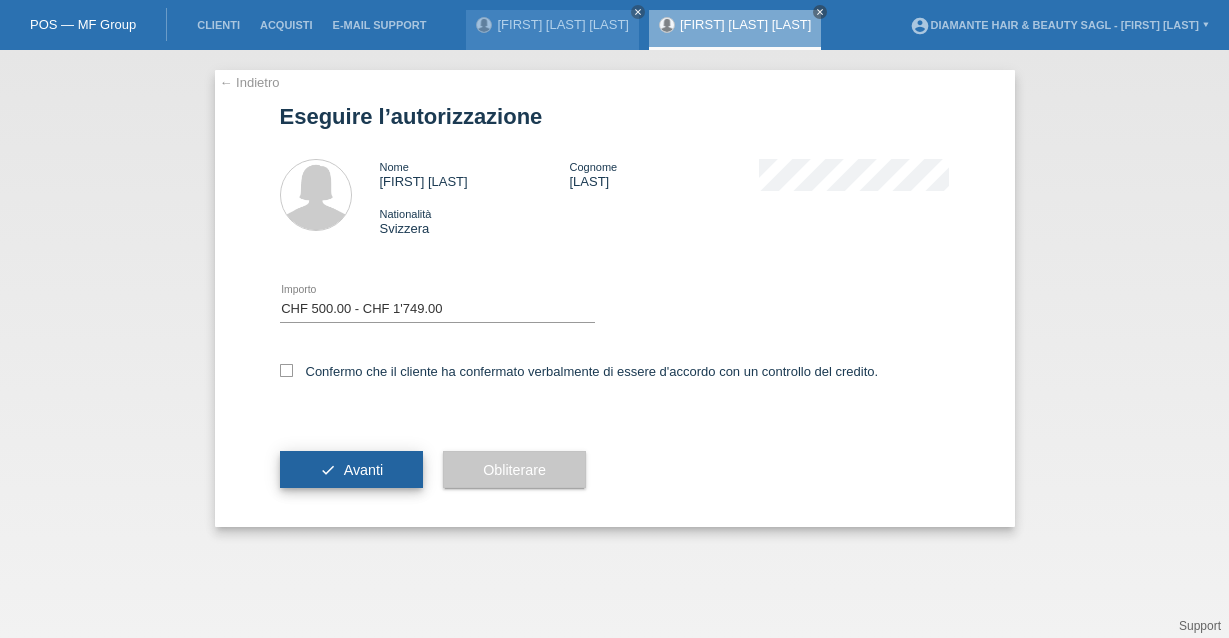 click on "Avanti" at bounding box center (363, 470) 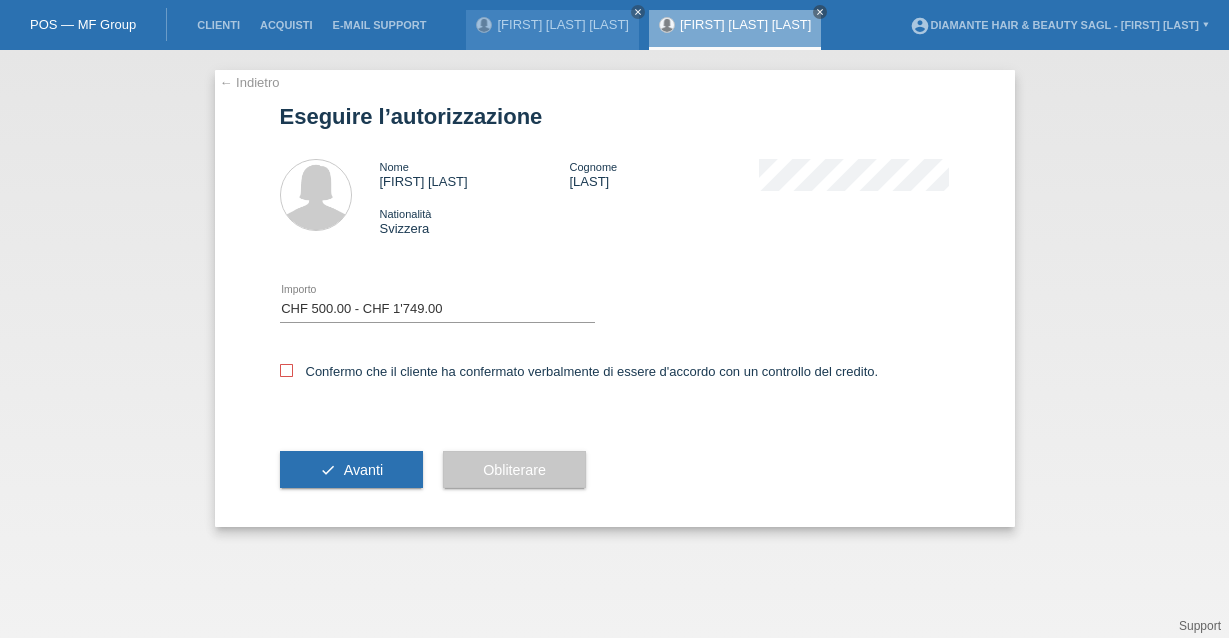 click at bounding box center [286, 370] 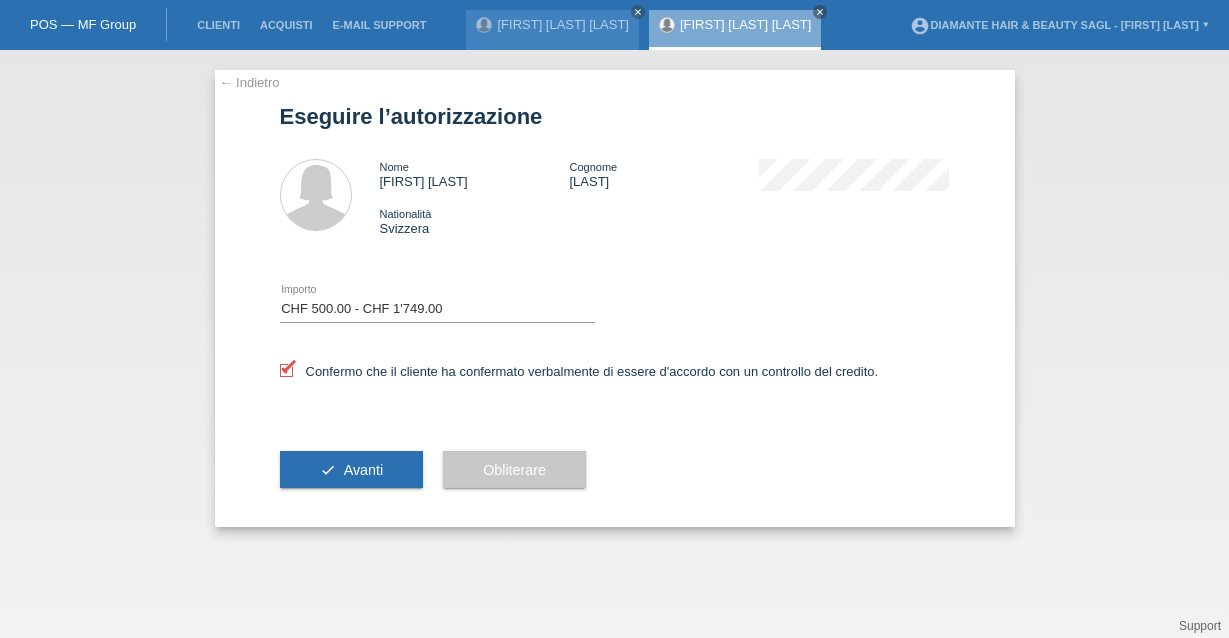 click on "check   Avanti" at bounding box center [352, 470] 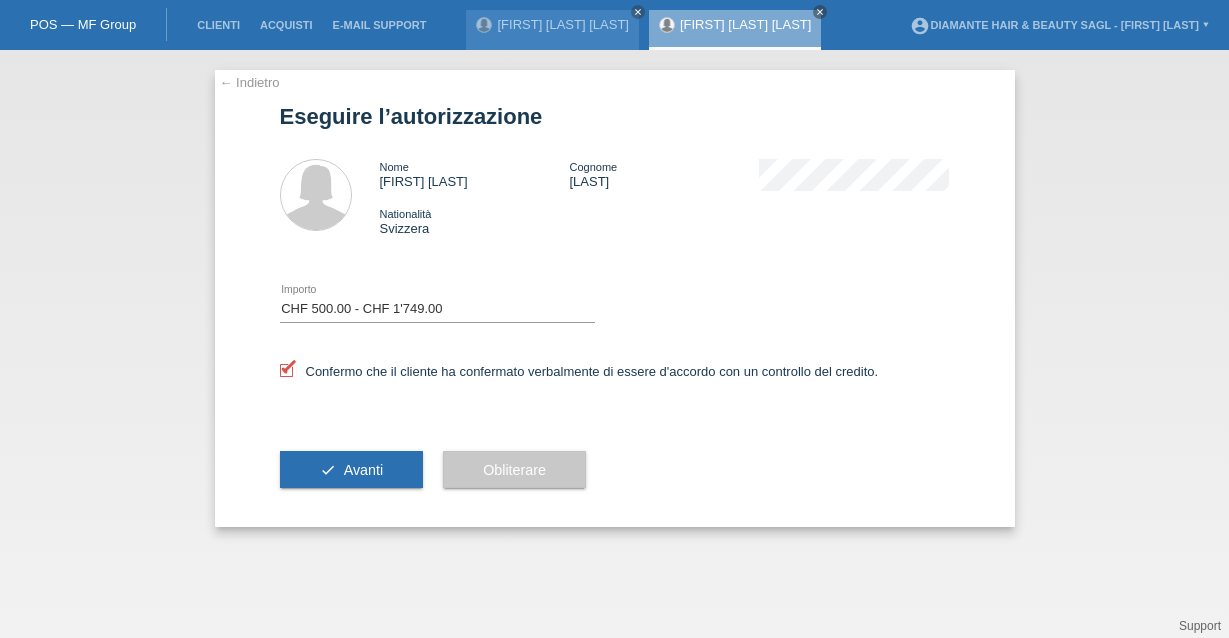 click on "check   Avanti" at bounding box center (352, 470) 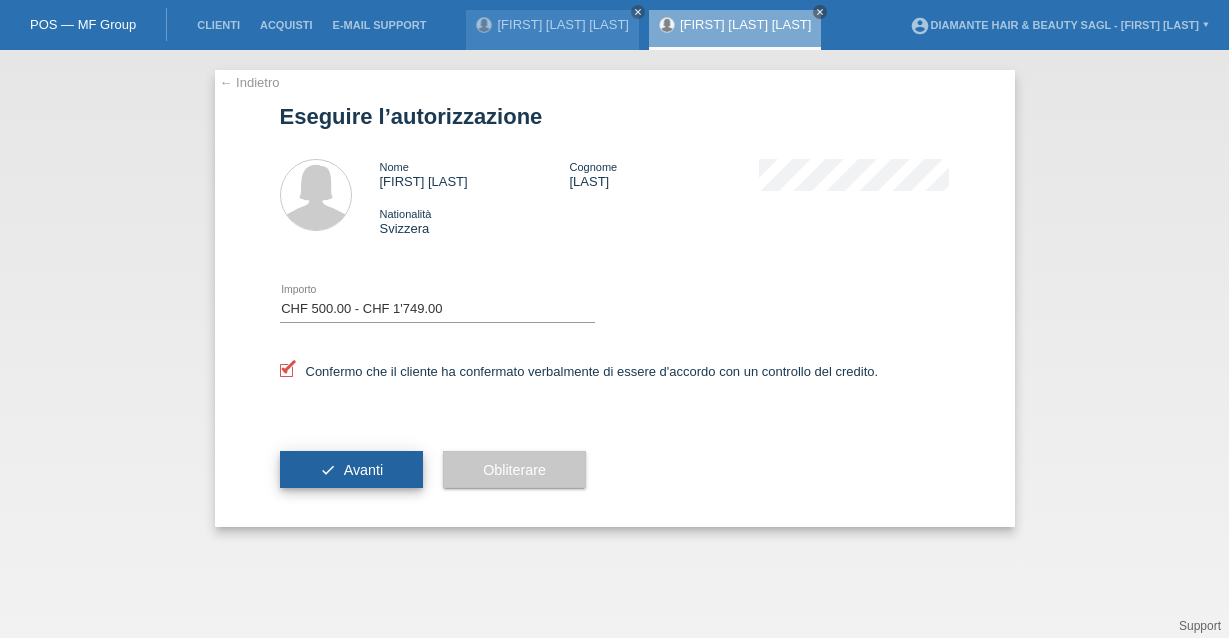 click on "Avanti" at bounding box center [363, 470] 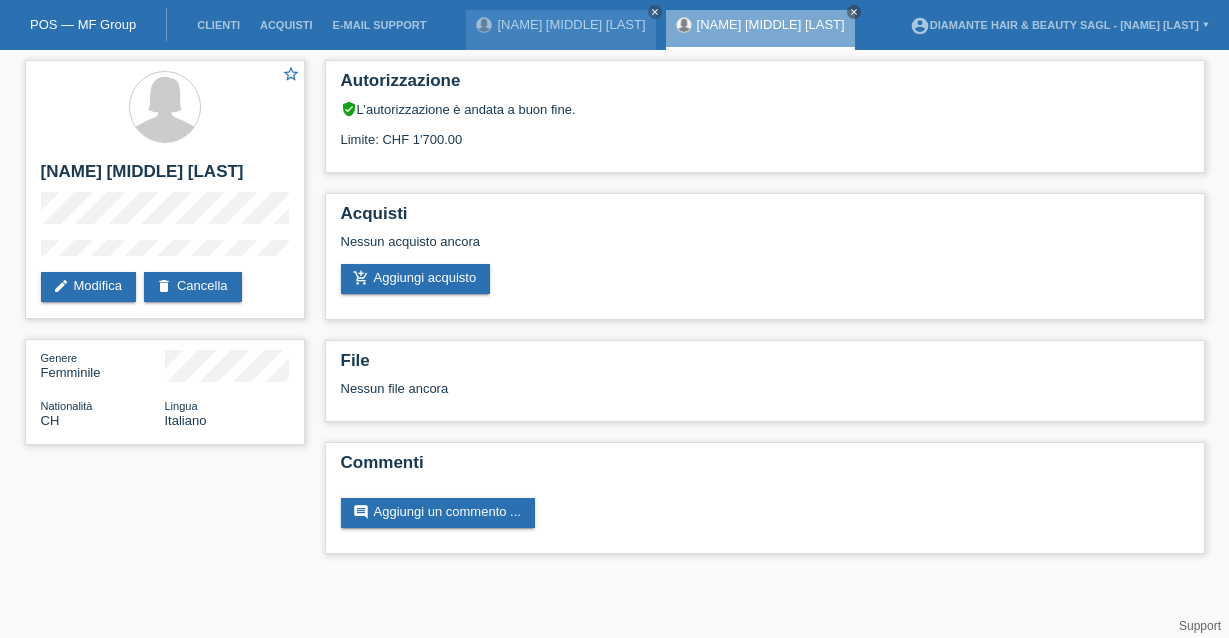 scroll, scrollTop: 0, scrollLeft: 0, axis: both 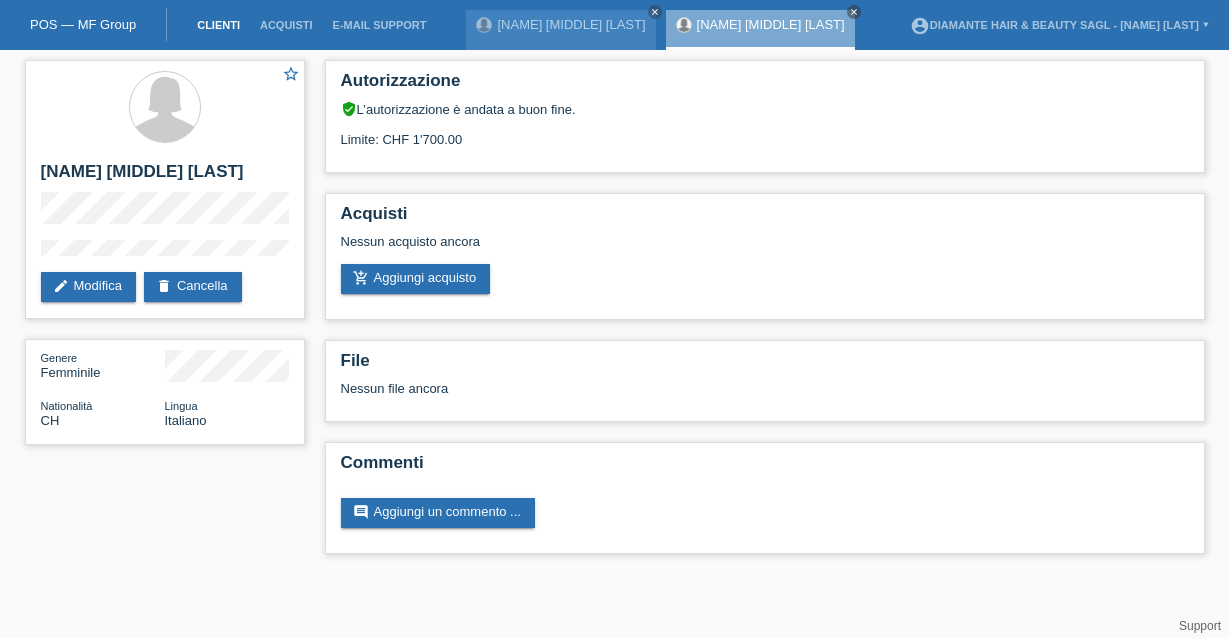click on "Clienti" at bounding box center (218, 25) 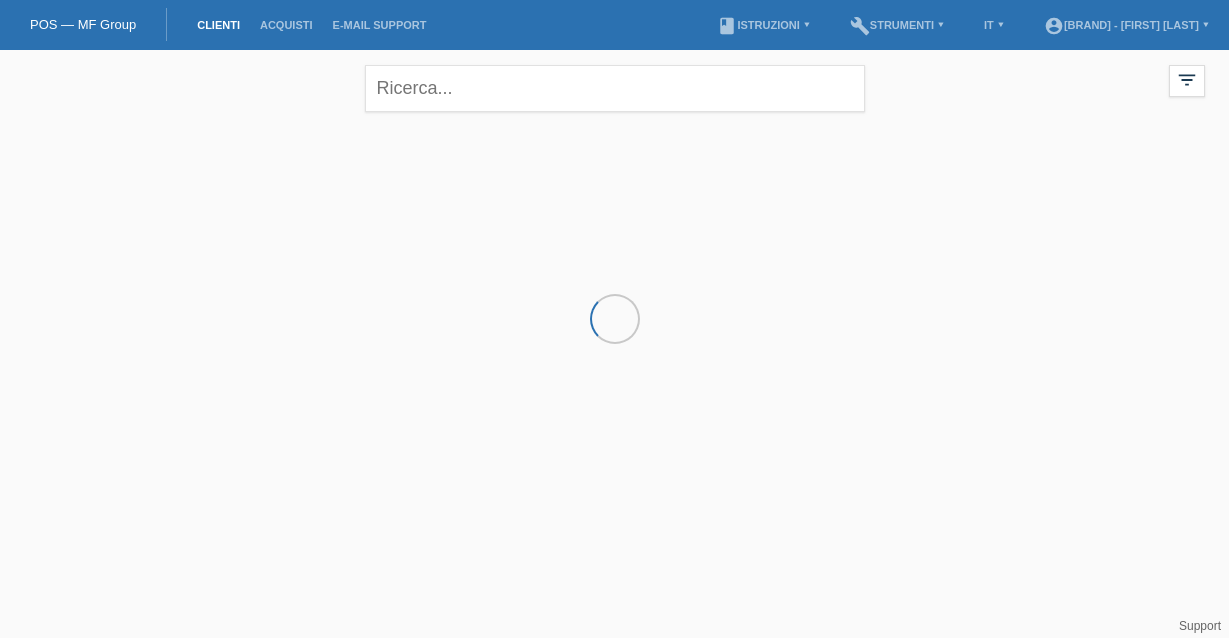 scroll, scrollTop: 0, scrollLeft: 0, axis: both 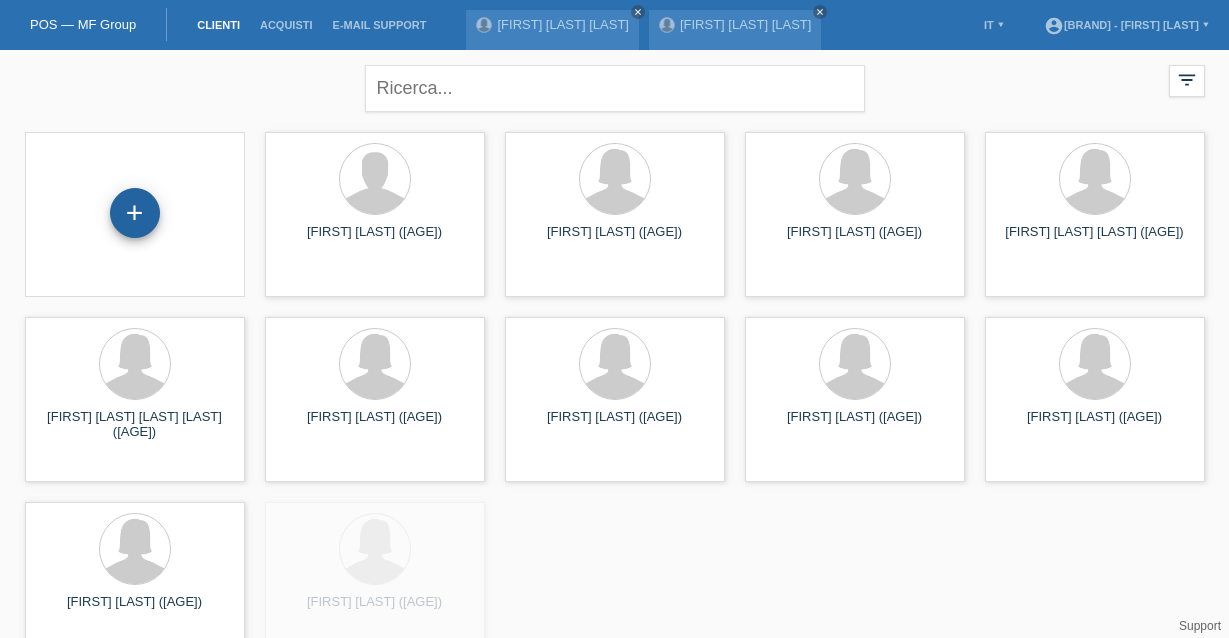 click on "+" at bounding box center [135, 213] 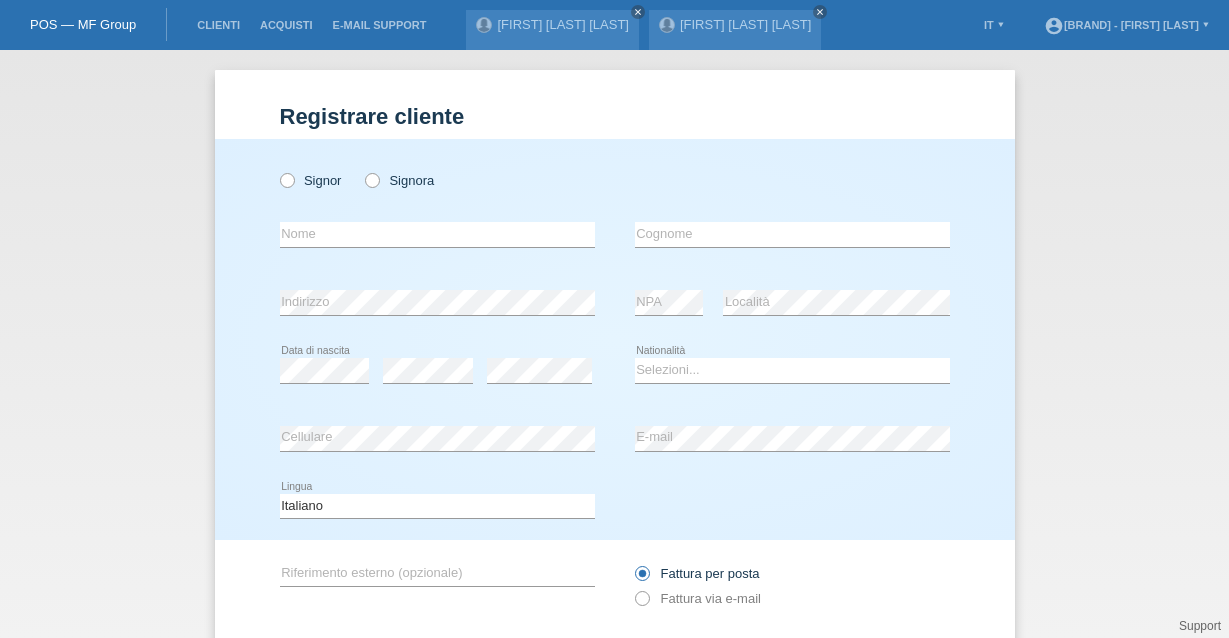 scroll, scrollTop: 0, scrollLeft: 0, axis: both 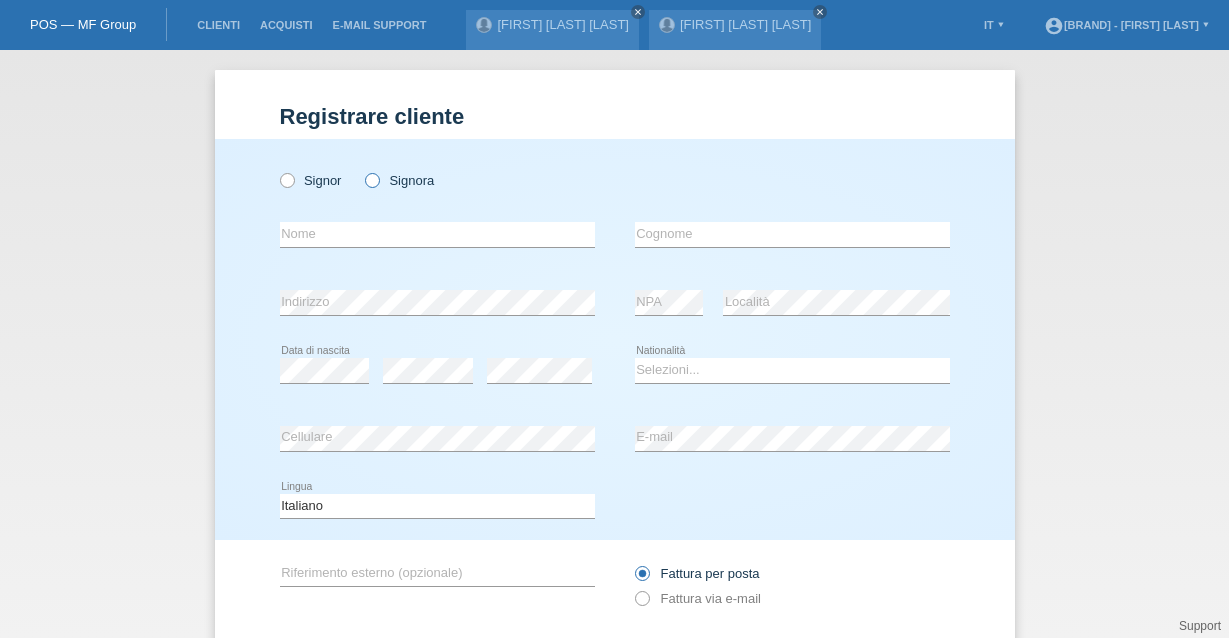 click at bounding box center [362, 170] 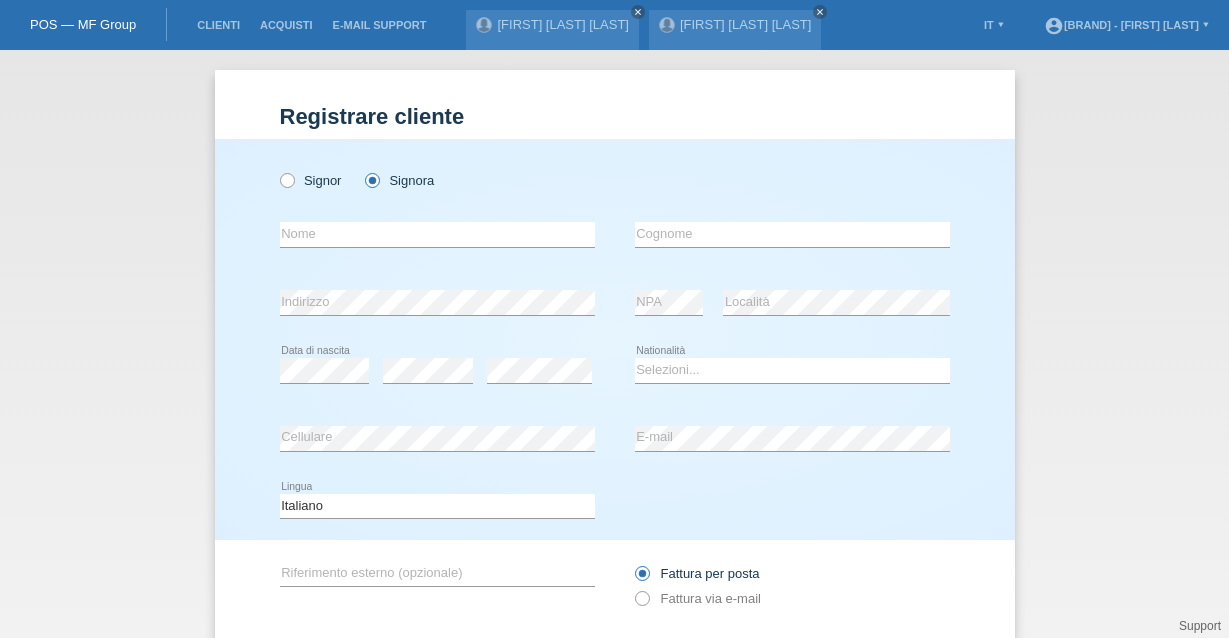 click on "error
Nome" at bounding box center (437, 235) 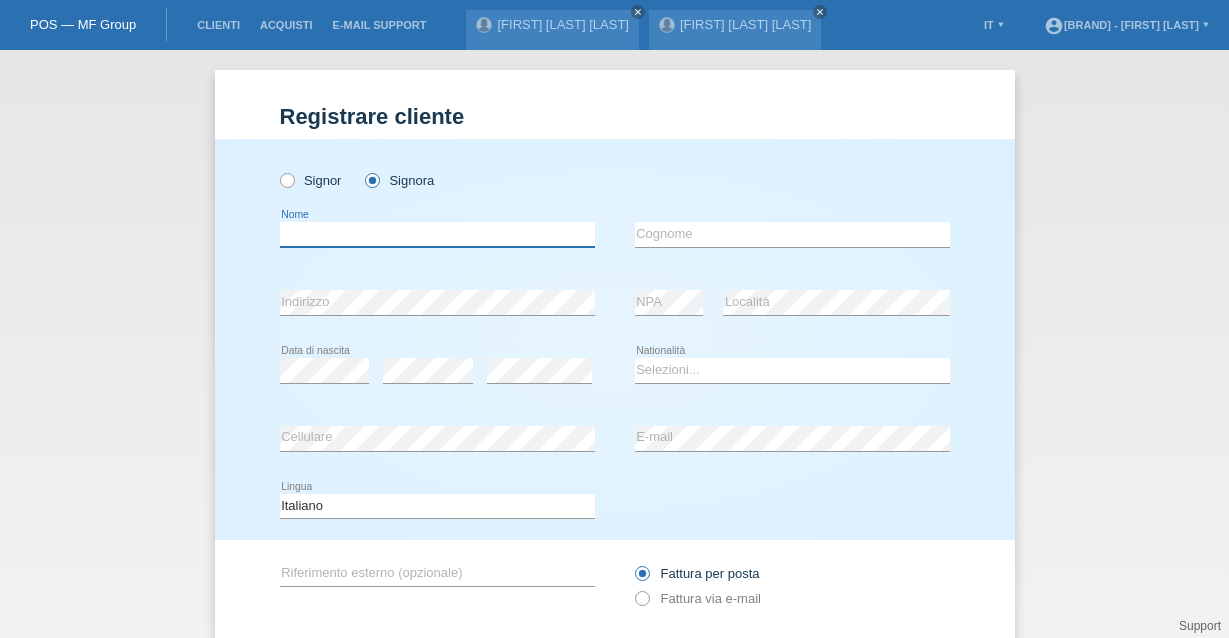 click at bounding box center (437, 234) 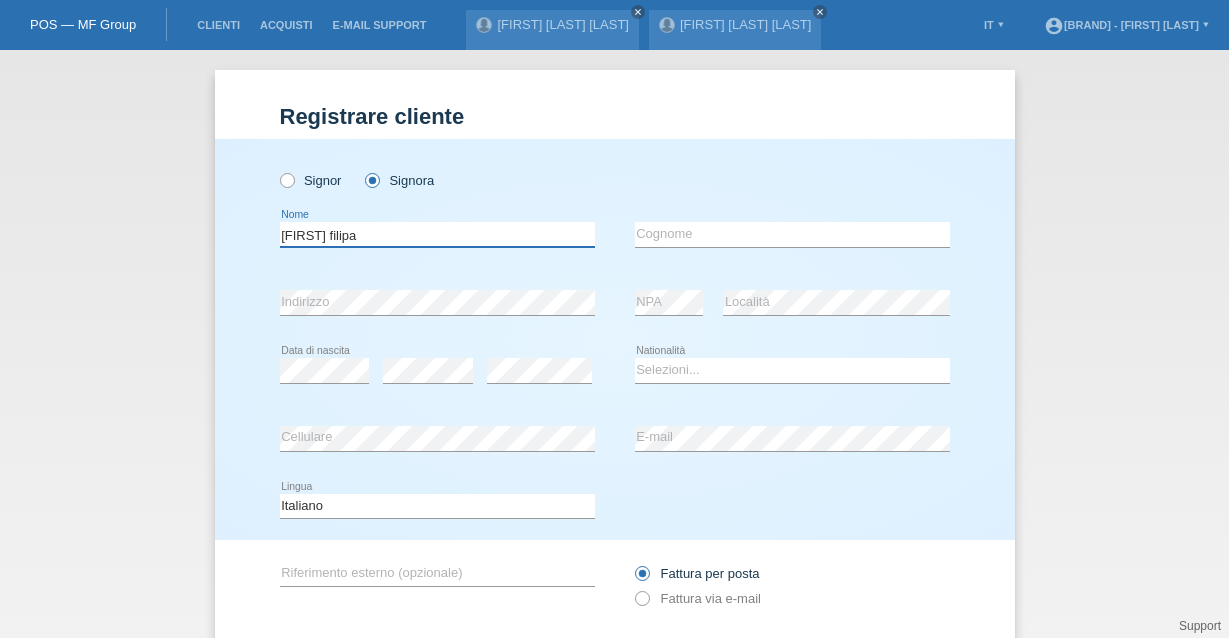 type on "Andreia filipa" 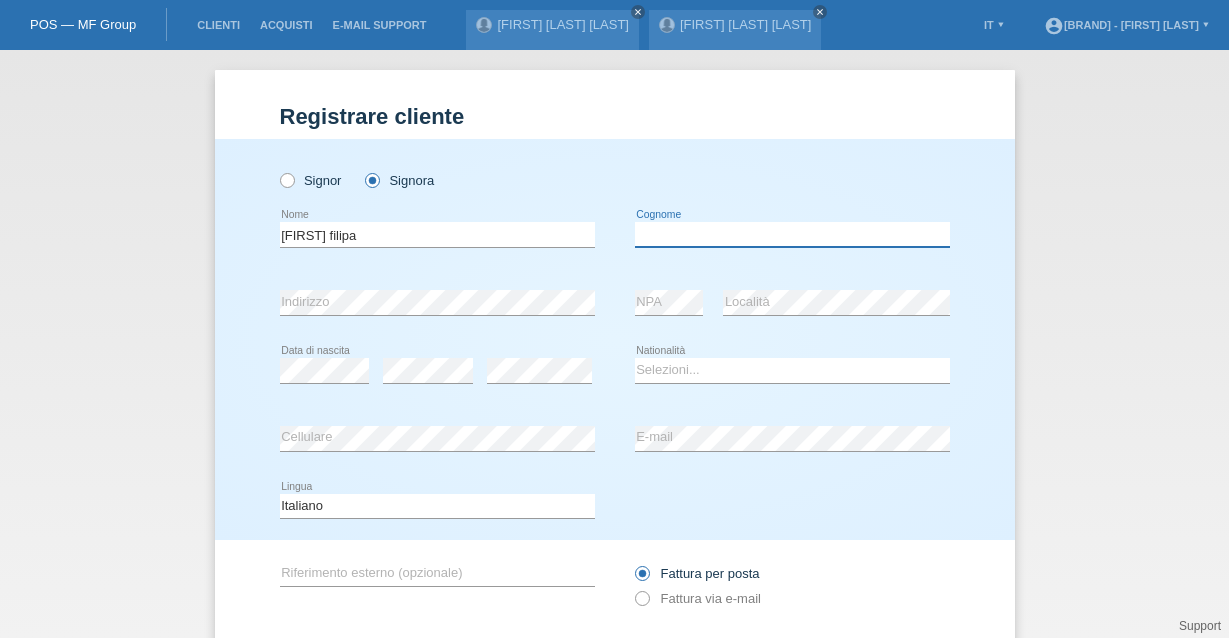 click at bounding box center (792, 234) 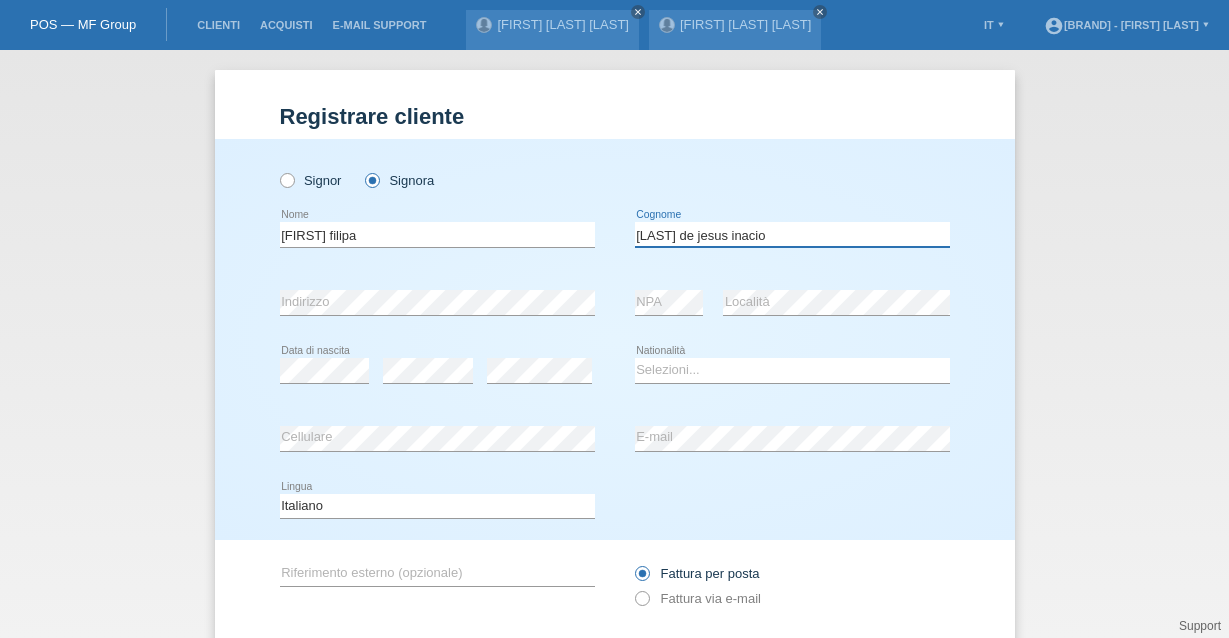 type on "mendes de jesus inacio" 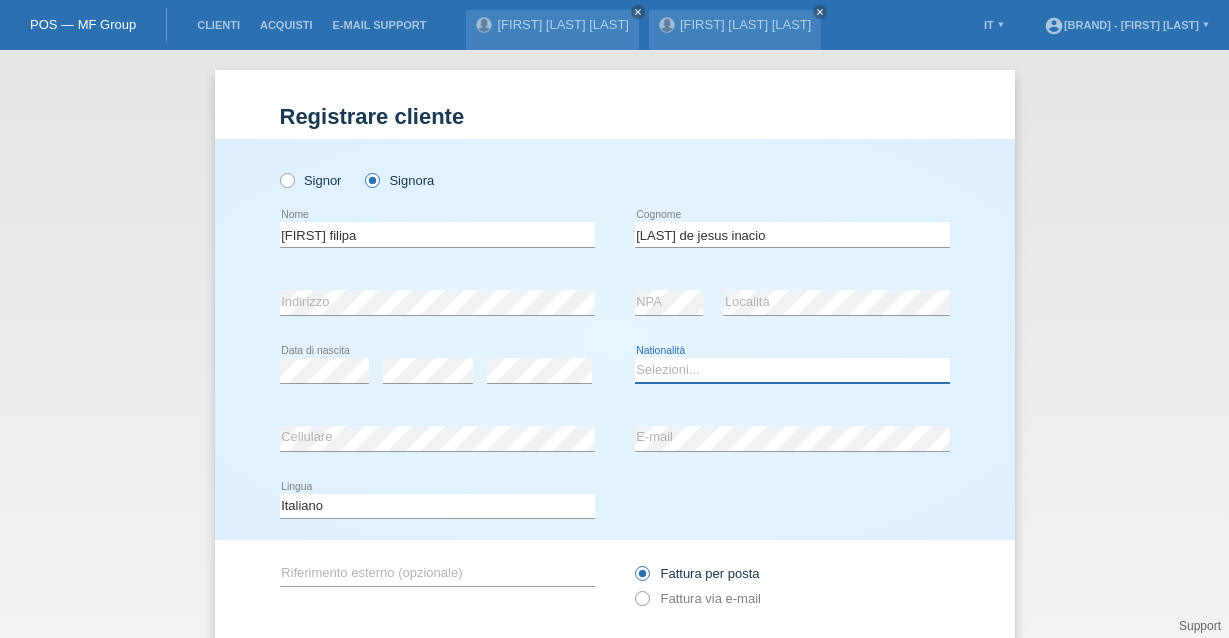 click on "Selezioni...
Svizzera
Austria
Germania
Liechtenstein
------------
Afghanistan
Albania
Algeria
Andorra
Angola
Anguilla Antartide" at bounding box center [792, 370] 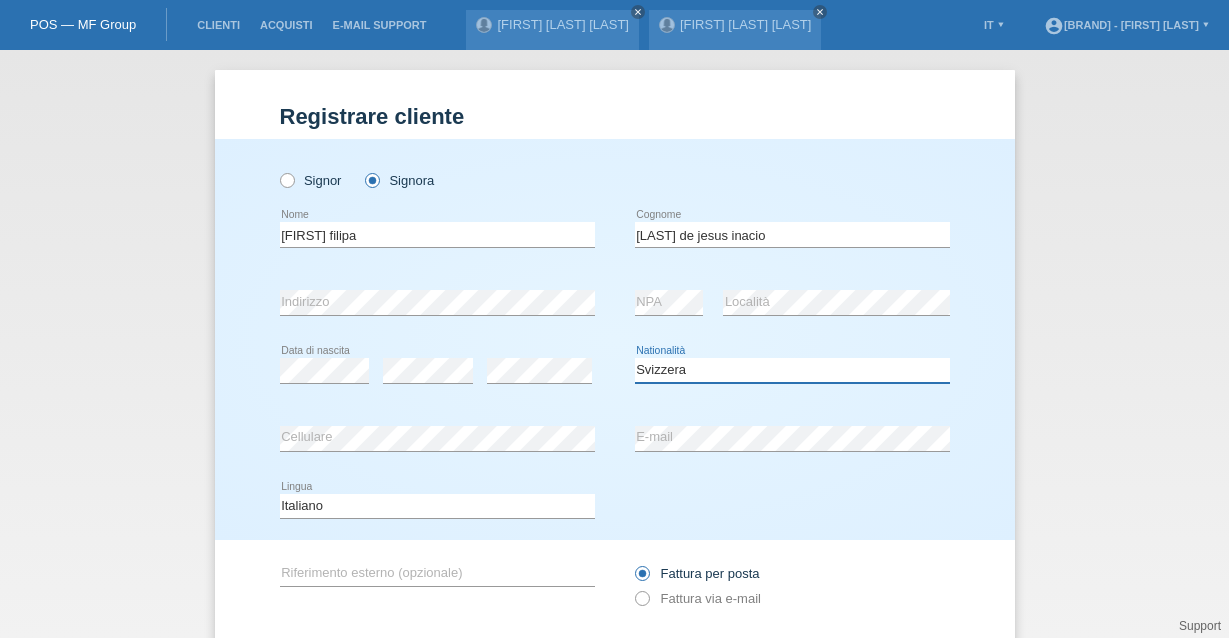 click on "Selezioni...
Svizzera
Austria
Germania
Liechtenstein
------------
Afghanistan
Albania
Algeria
Andorra
Angola
Anguilla Antartide" at bounding box center [792, 370] 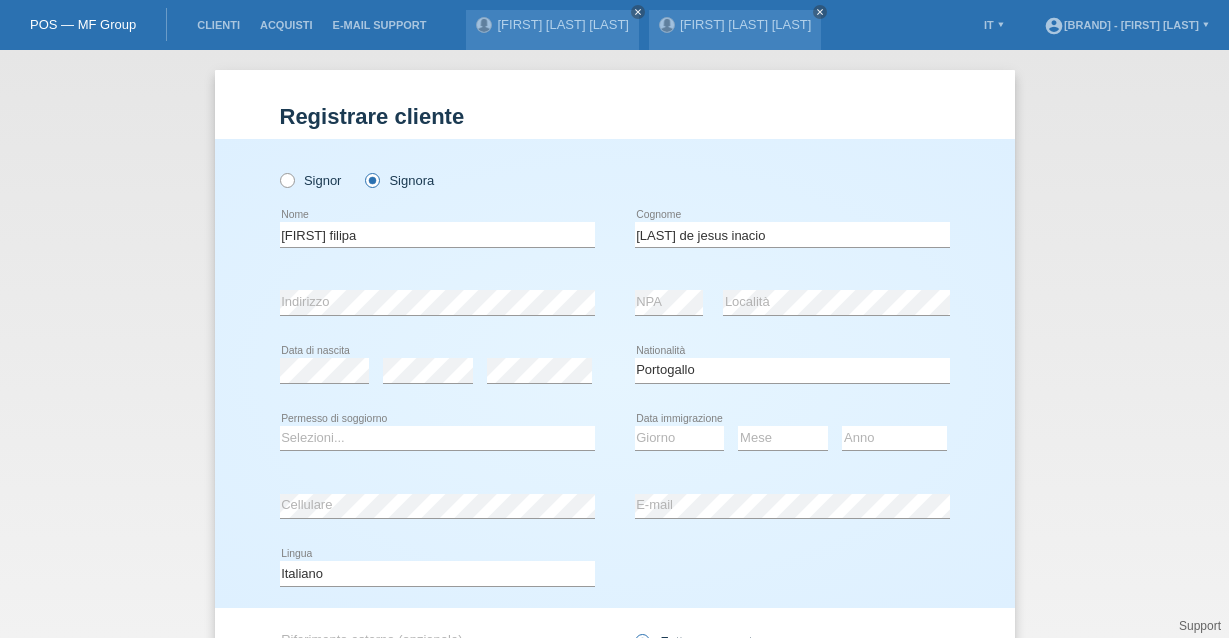 click on "Selezioni...
C
B
B - Status di rifugiato
Altro
error
Permesso di soggiorno" at bounding box center [437, 439] 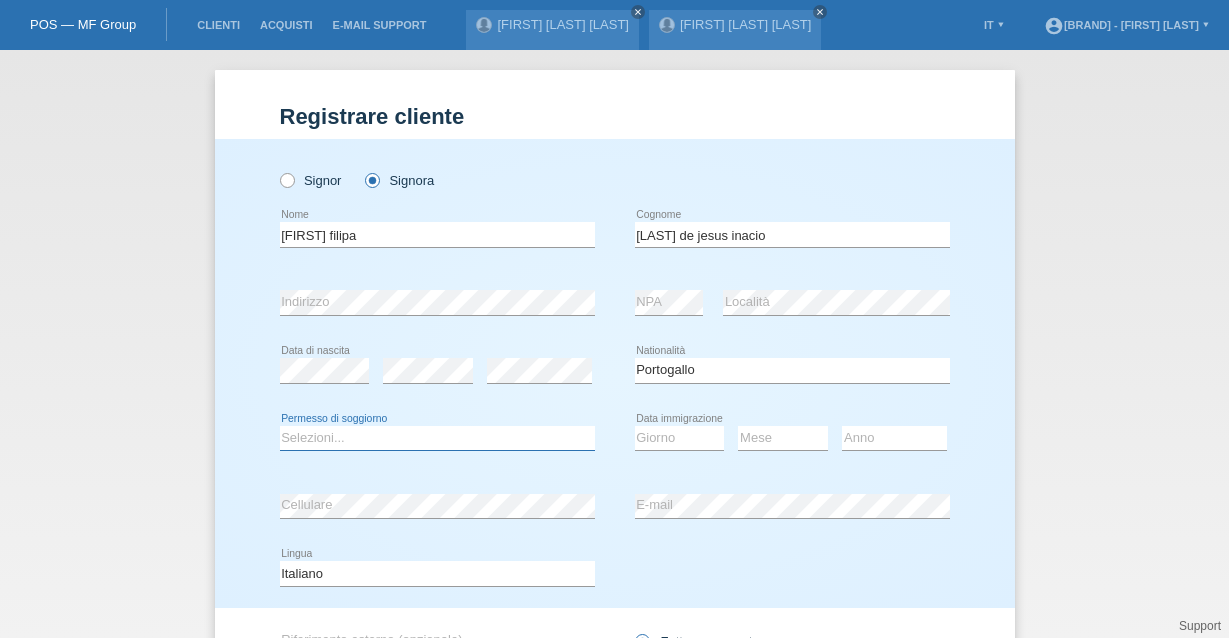 click on "Selezioni...
C
B
B - Status di rifugiato
Altro" at bounding box center [437, 438] 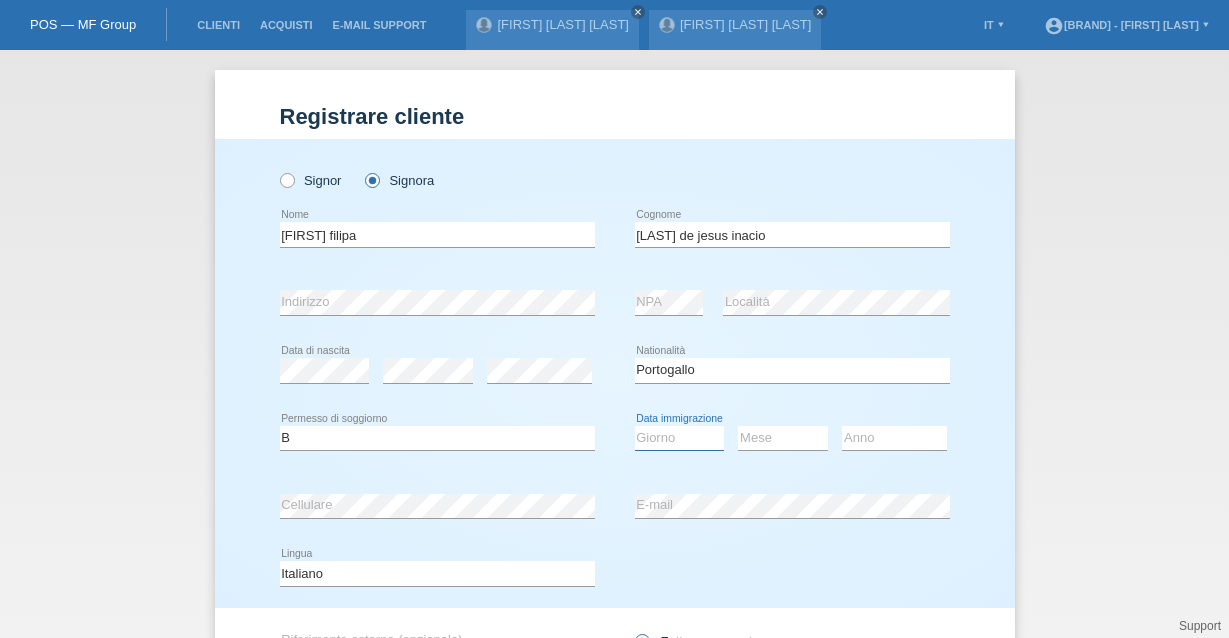 click on "Giorno
01
02
03
04
05
06
07
08
09
10" at bounding box center [680, 438] 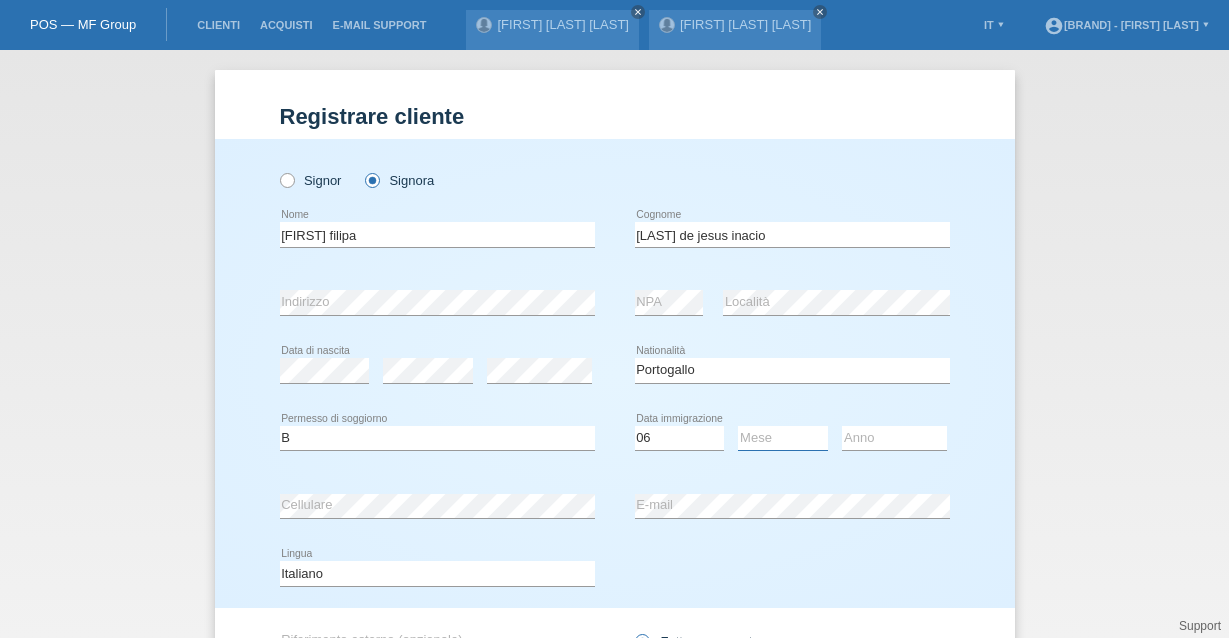click on "Mese
01
02
03
04
05
06
07
08
09
10 11" at bounding box center (783, 438) 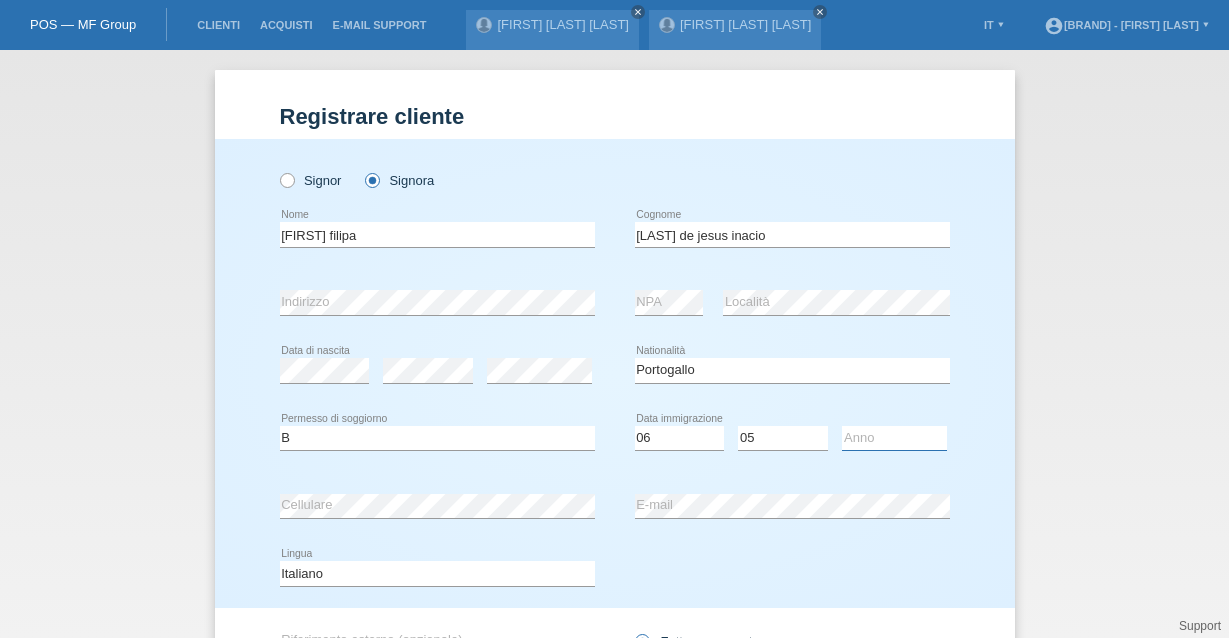 click on "Anno
2025
2024
2023
2022
2021
2020
2019
2018
2017 2016 2015 2014 2013 2012 2011 2010 2009 2008 2007 2006 2005 2004 2003 2002 2001" at bounding box center (894, 438) 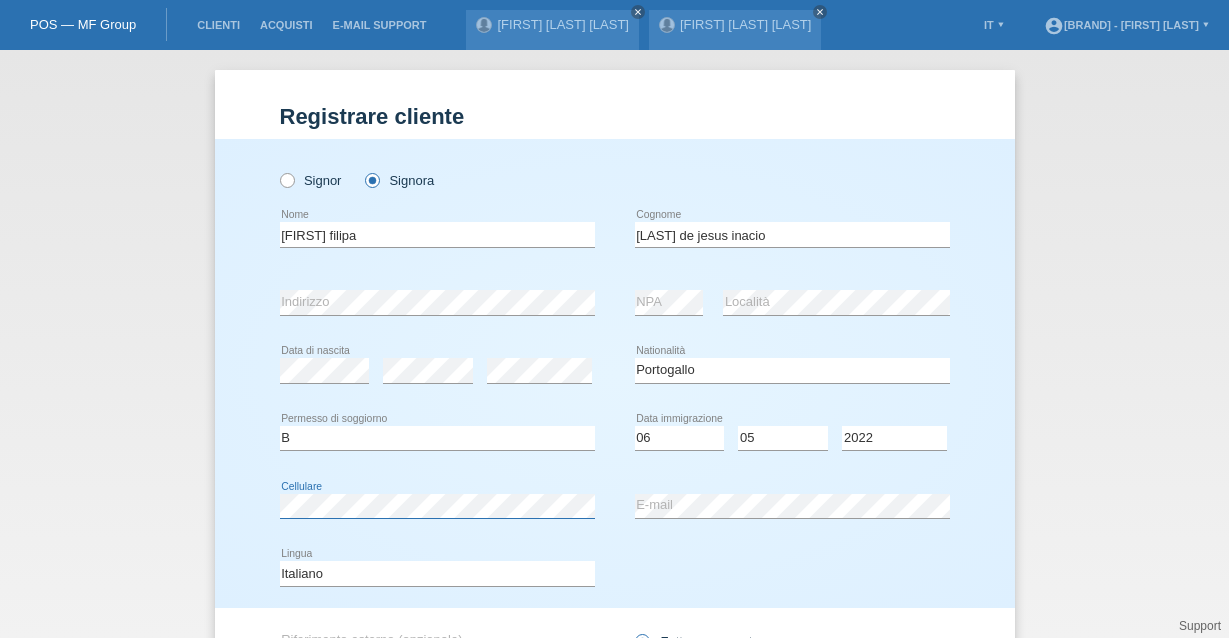 scroll, scrollTop: 201, scrollLeft: 0, axis: vertical 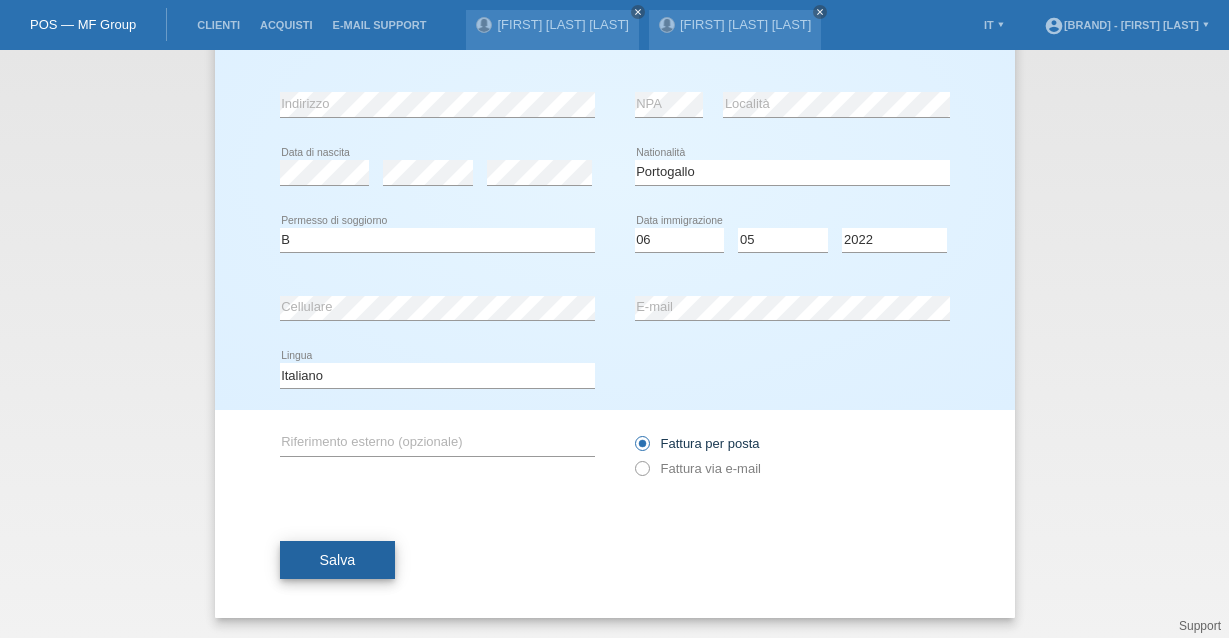 click on "Salva" at bounding box center (338, 560) 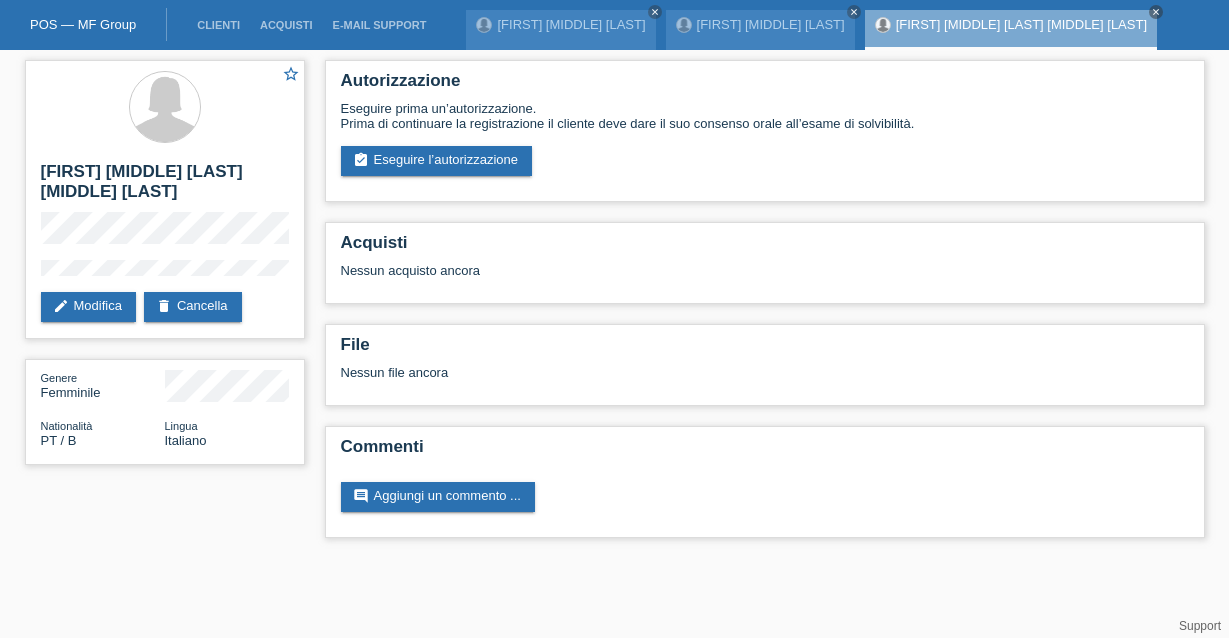 scroll, scrollTop: 0, scrollLeft: 0, axis: both 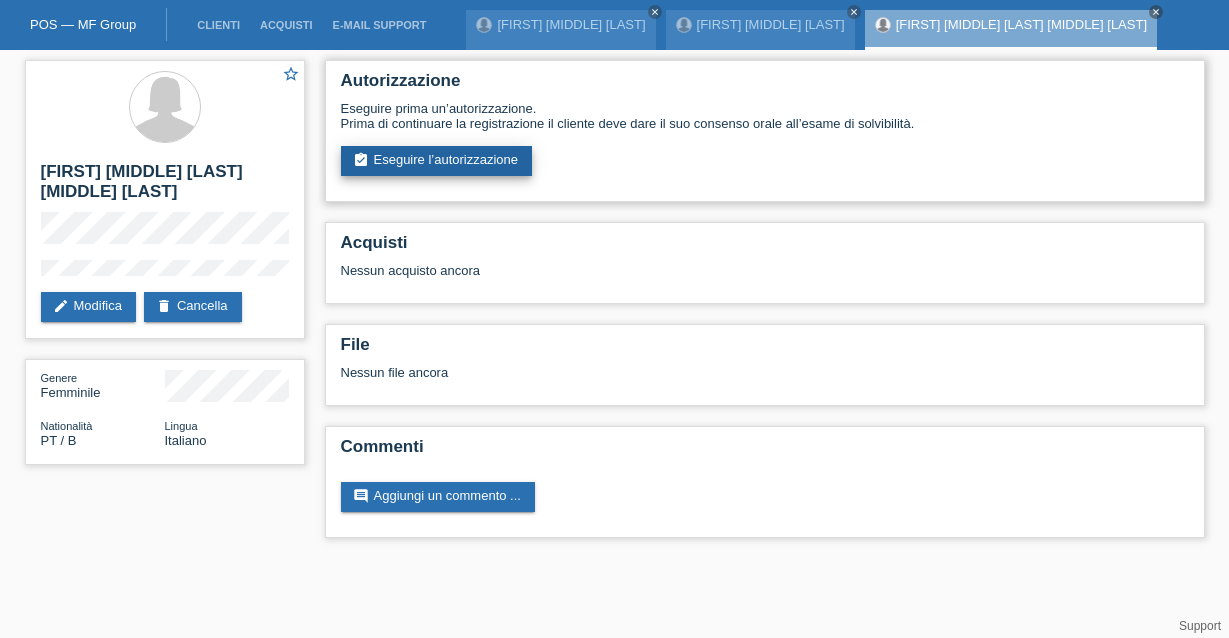 click on "assignment_turned_in  Eseguire l’autorizzazione" at bounding box center [437, 161] 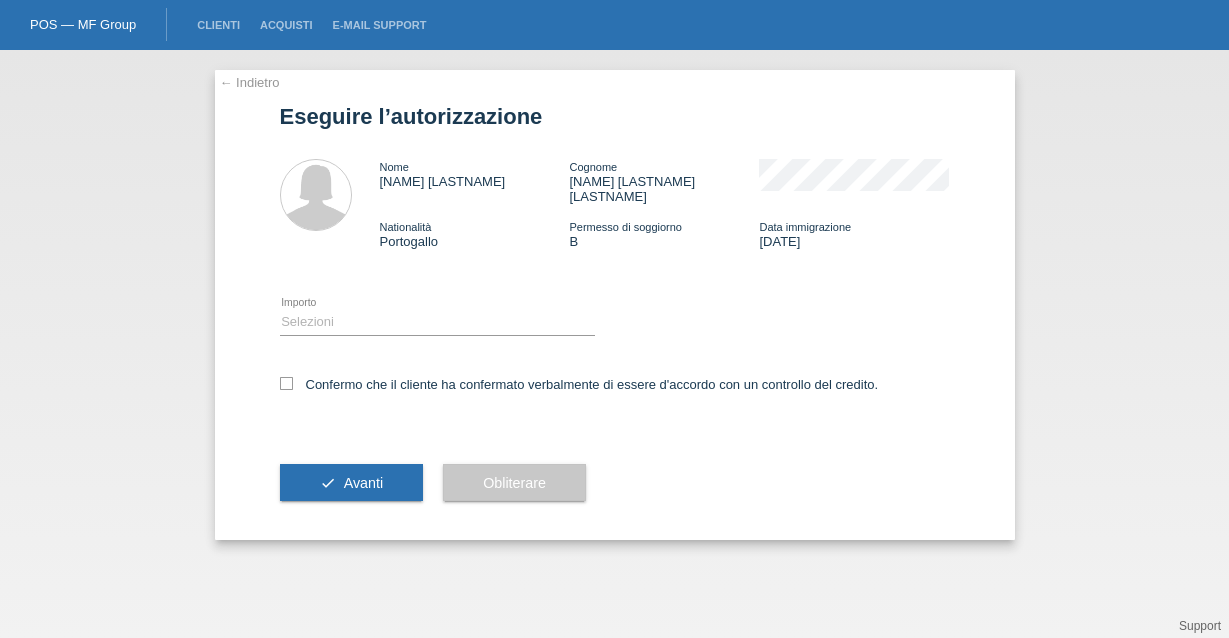 scroll, scrollTop: 0, scrollLeft: 0, axis: both 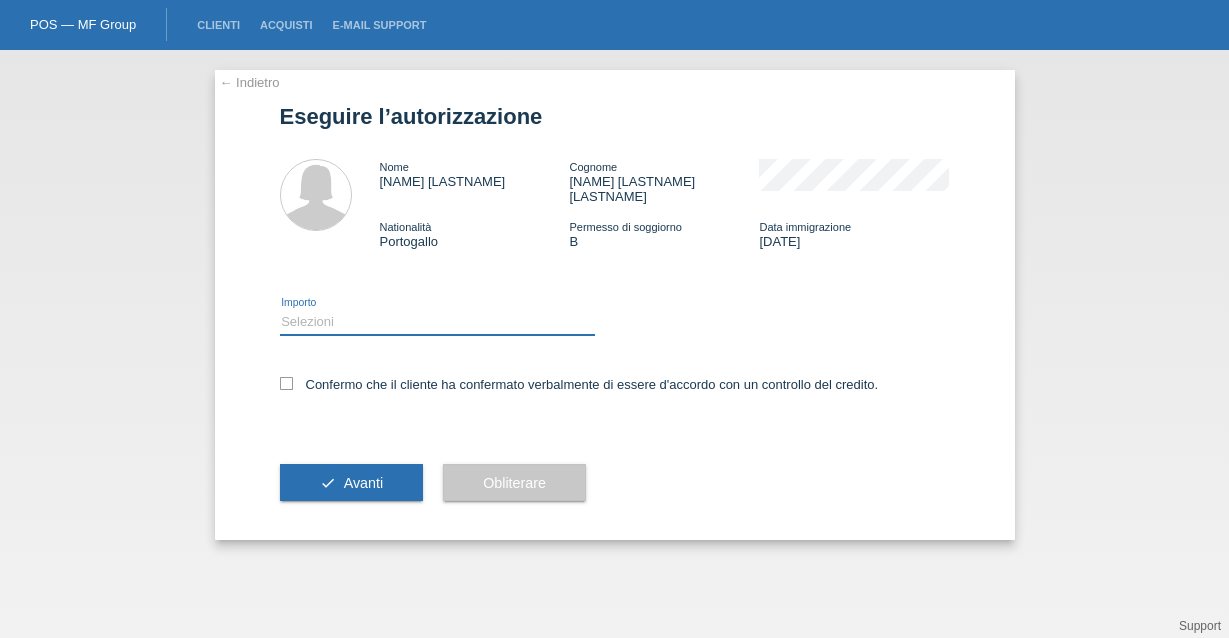 click on "Selezioni
CHF 1.00 - CHF 499.00
CHF 500.00 - CHF 1'749.00
CHF 1'750.00 - CHF 3'000.00" at bounding box center [437, 322] 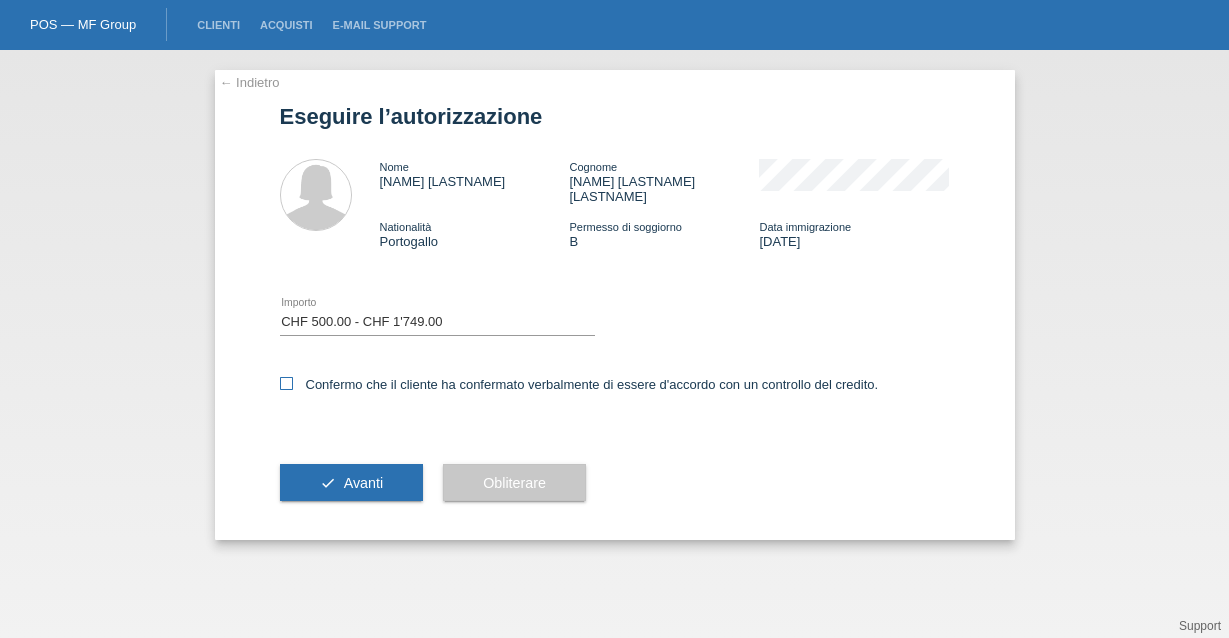click on "Confermo che il cliente ha confermato verbalmente di essere d'accordo con un controllo del credito." at bounding box center (615, 391) 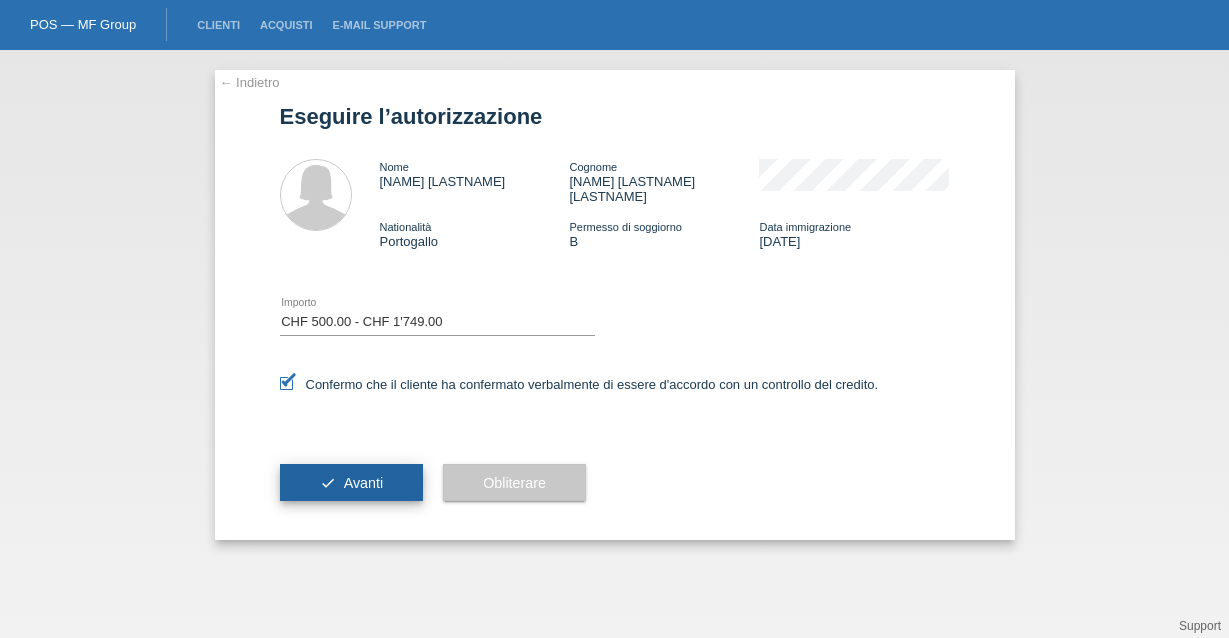 click on "check   Avanti" at bounding box center (352, 483) 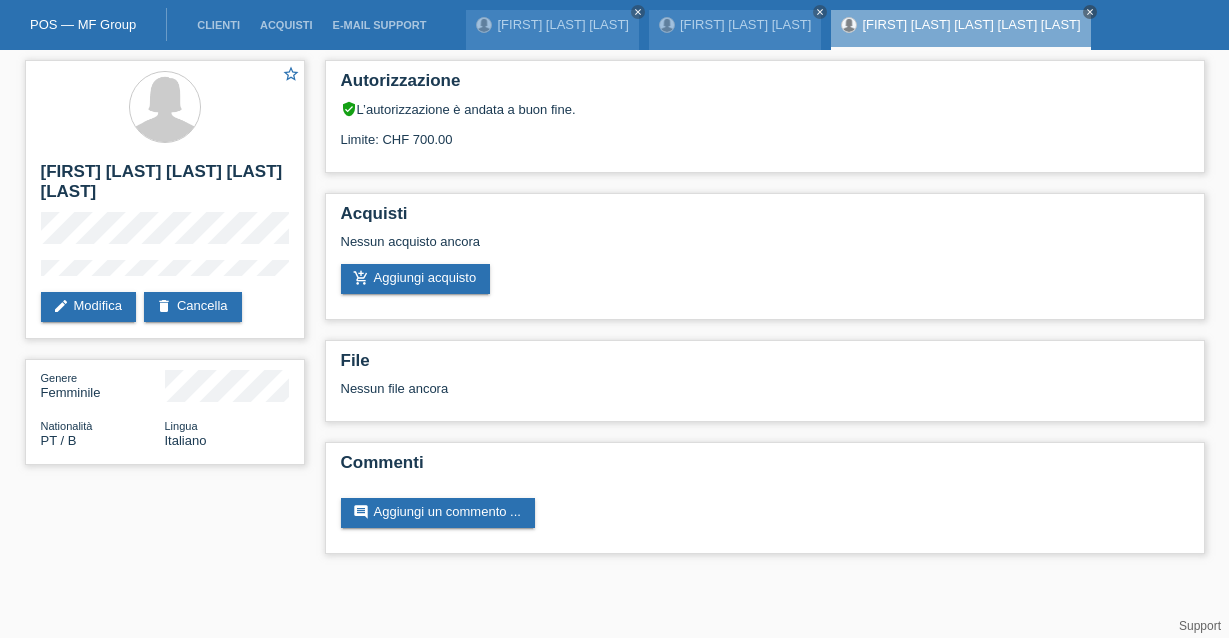 scroll, scrollTop: 0, scrollLeft: 0, axis: both 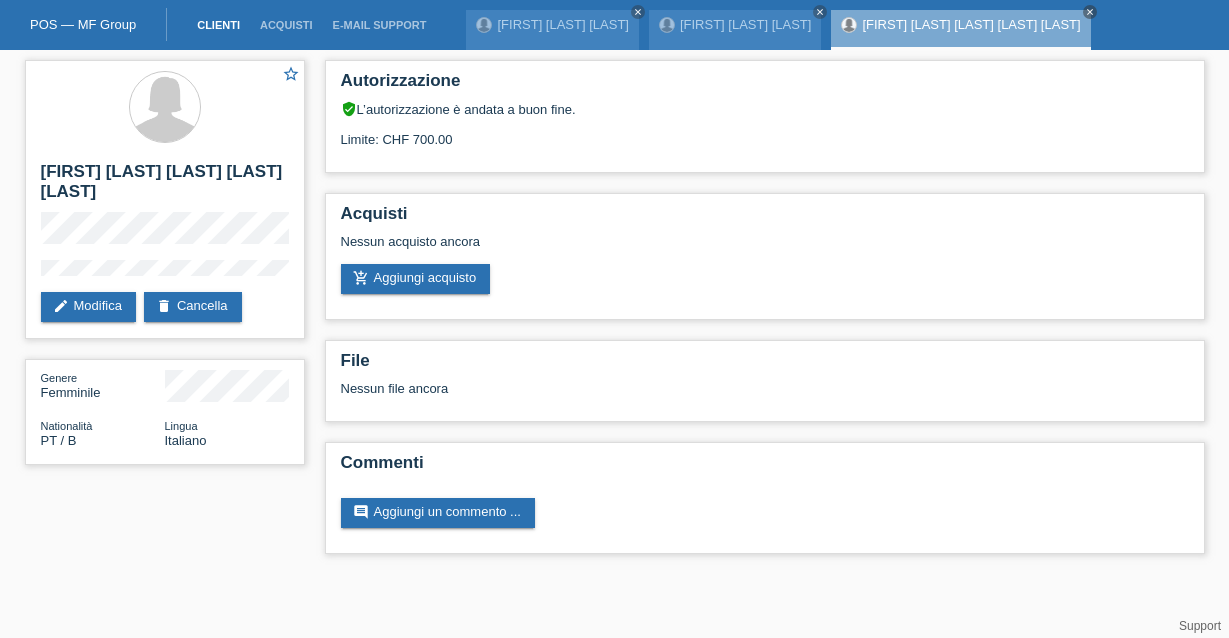 click on "Clienti" at bounding box center [218, 25] 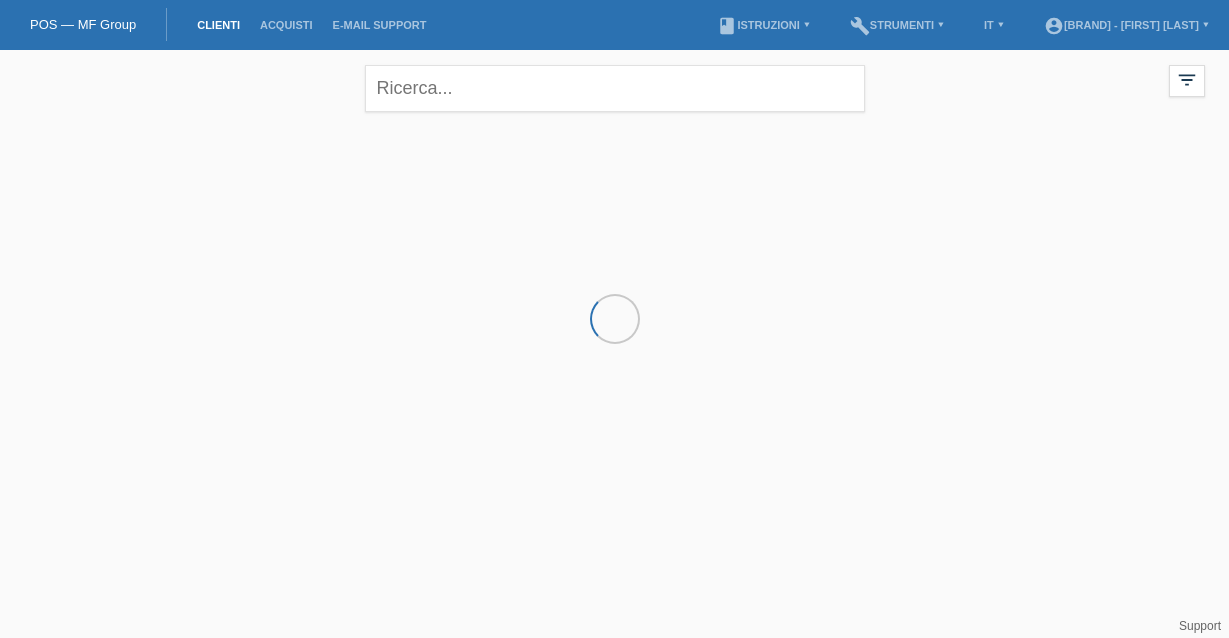 scroll, scrollTop: 0, scrollLeft: 0, axis: both 